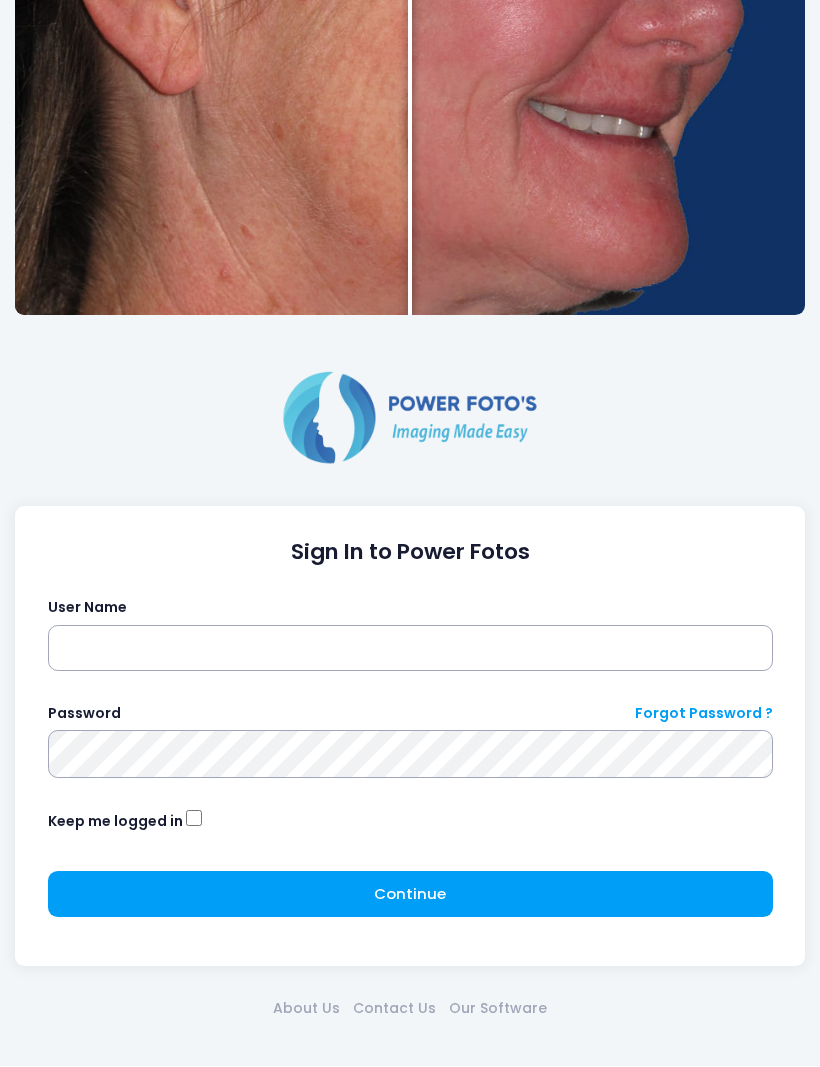 scroll, scrollTop: 523, scrollLeft: 0, axis: vertical 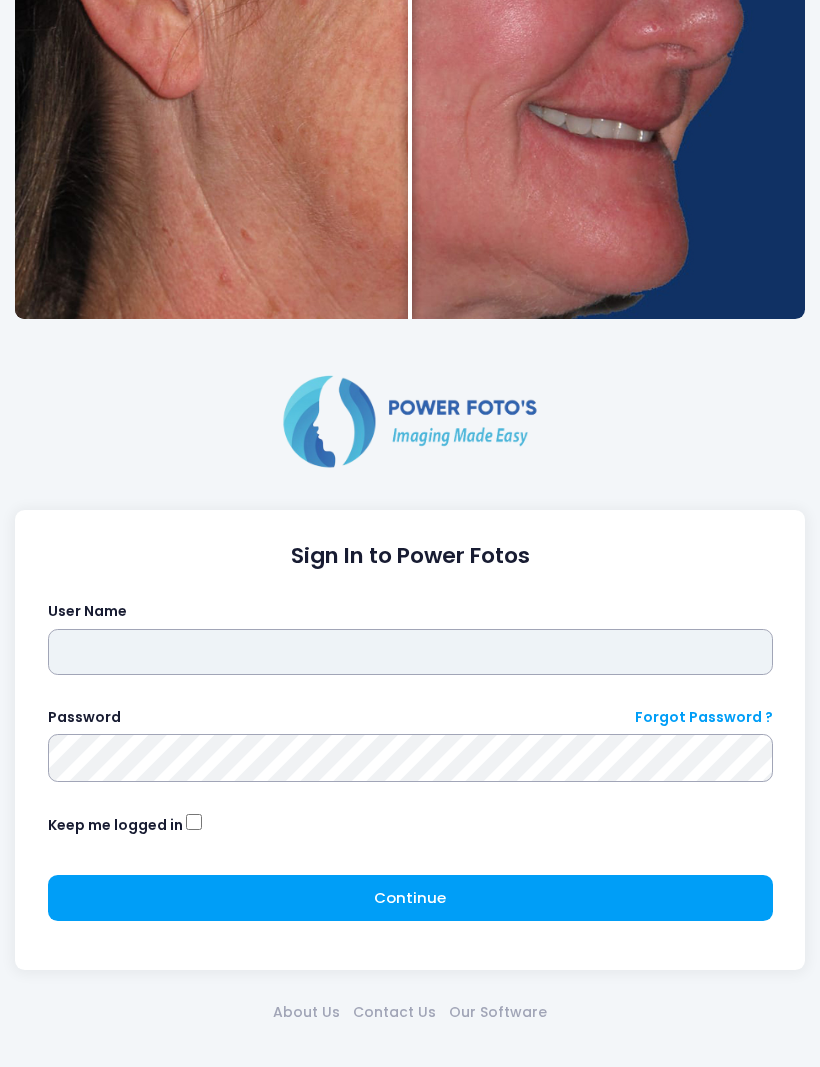 click at bounding box center (410, 652) 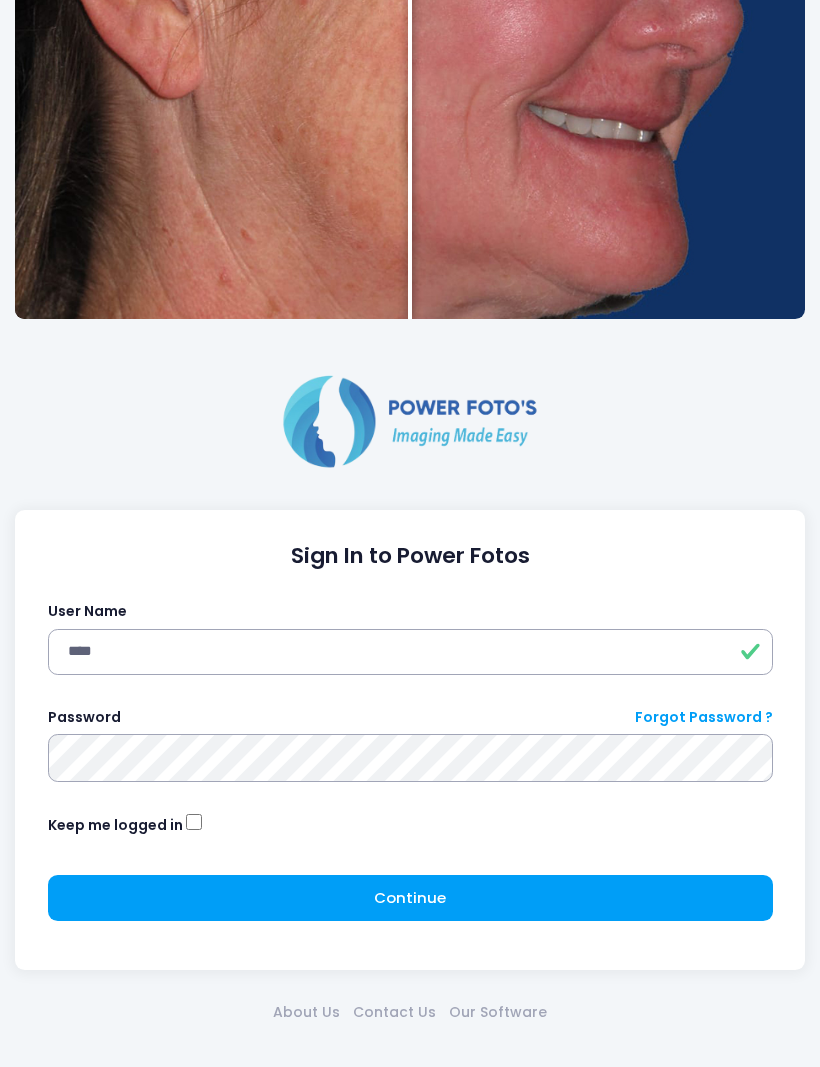 type on "****" 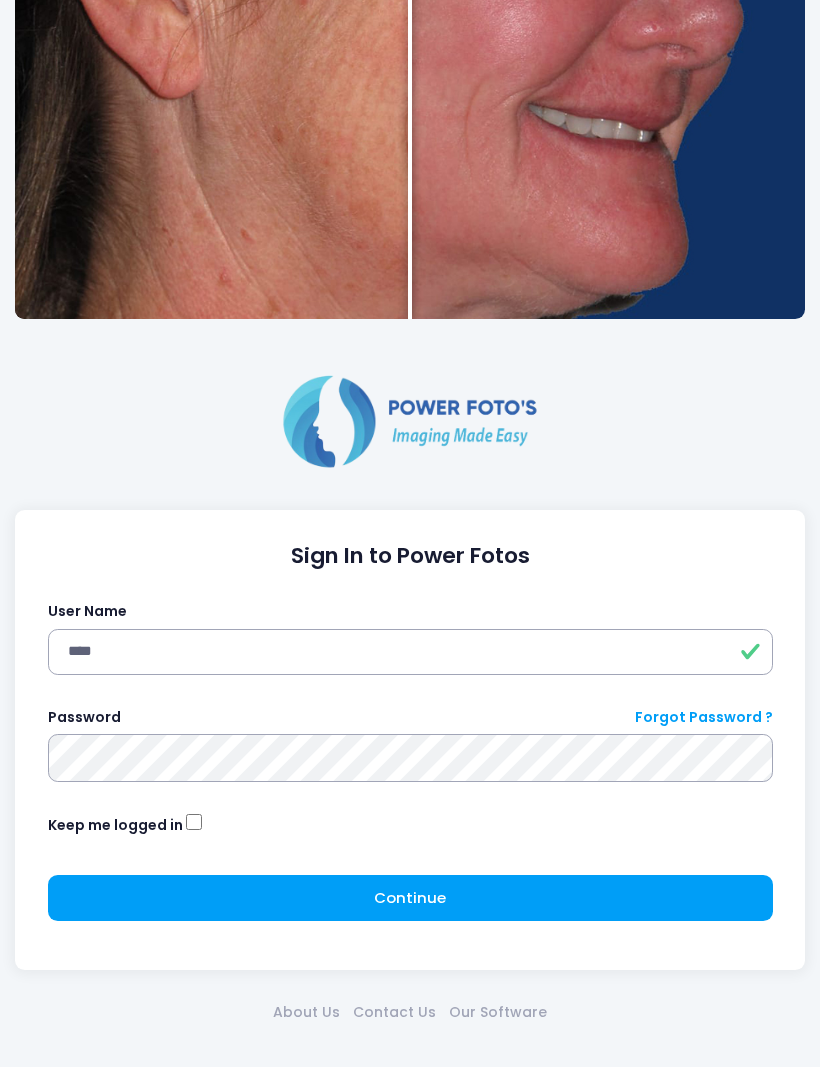 click on "Continue" at bounding box center [410, 897] 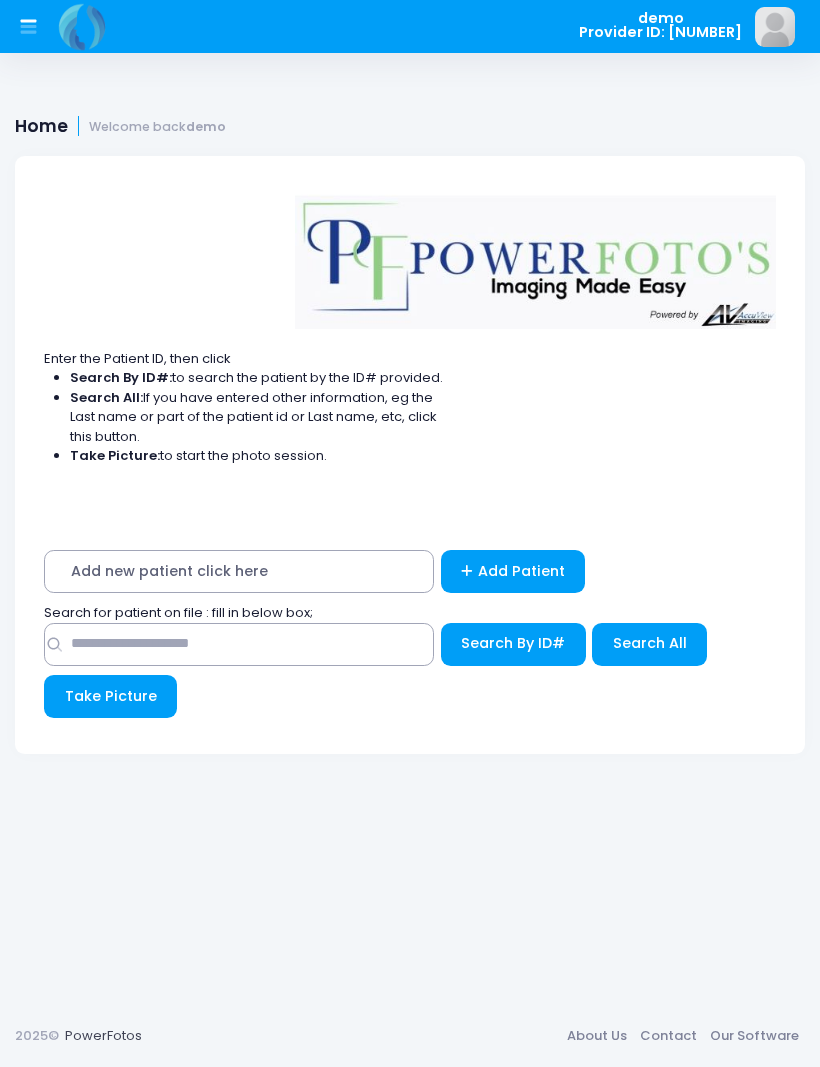 scroll, scrollTop: 0, scrollLeft: 0, axis: both 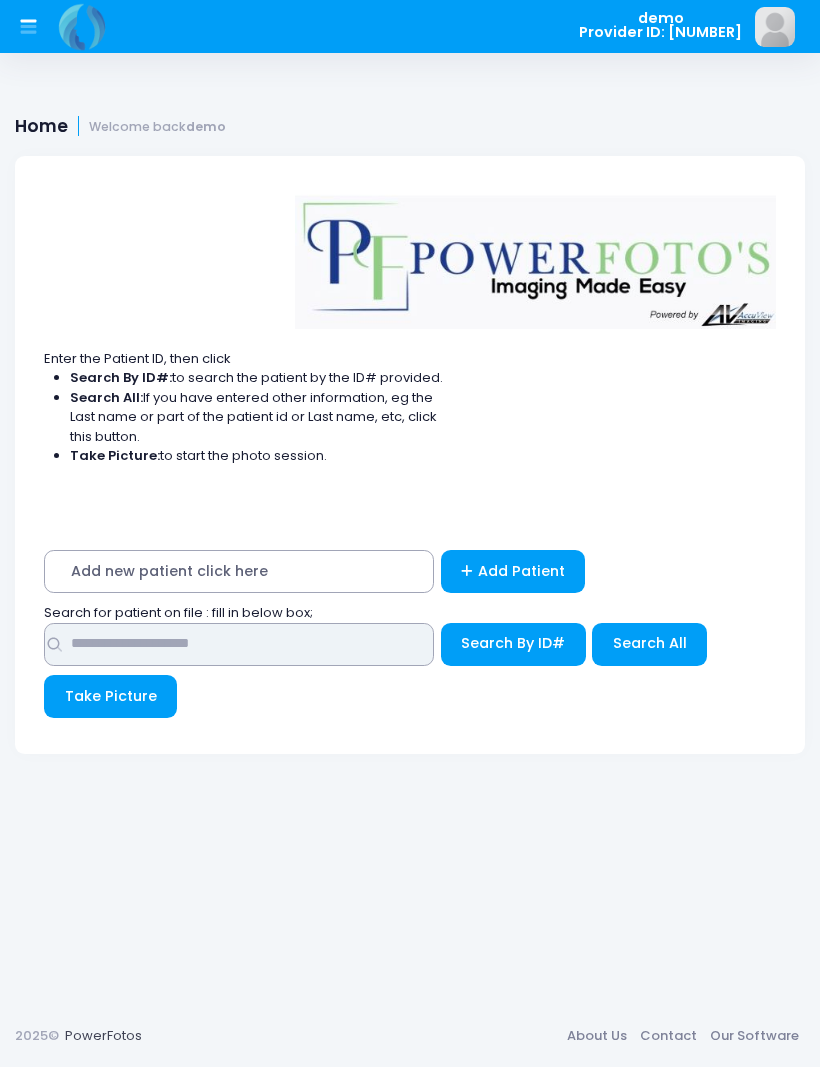 click at bounding box center [239, 644] 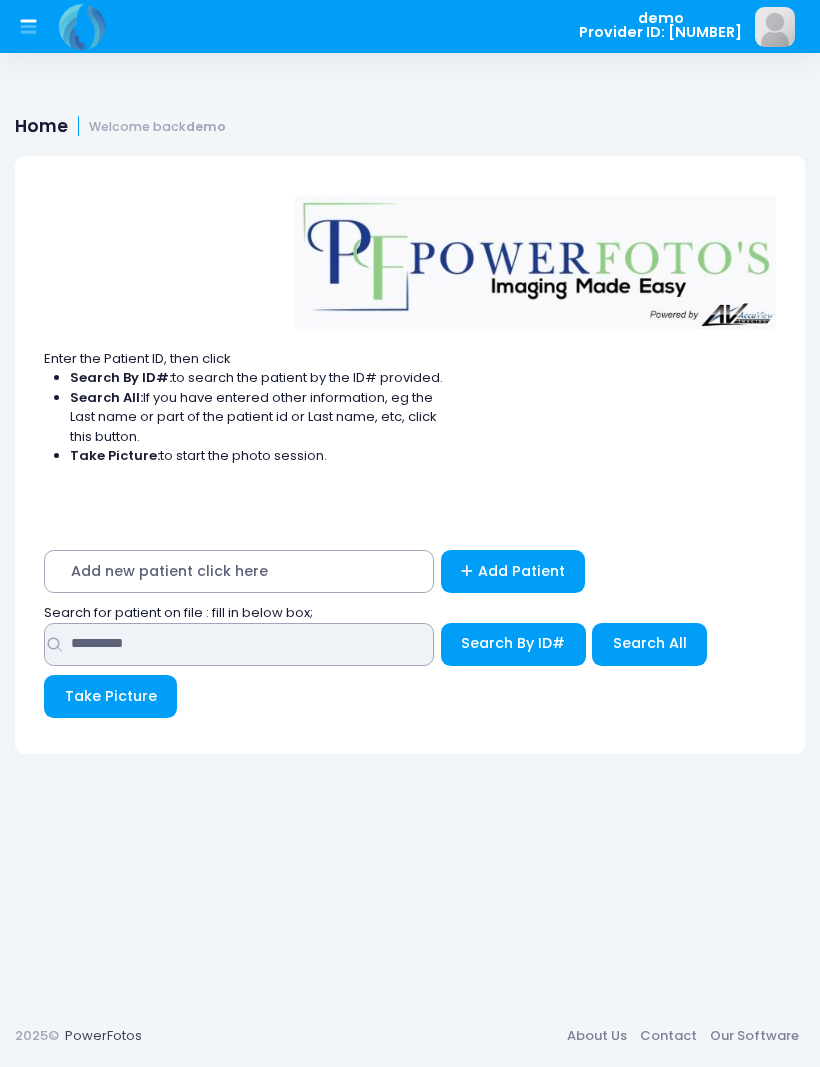 type on "********" 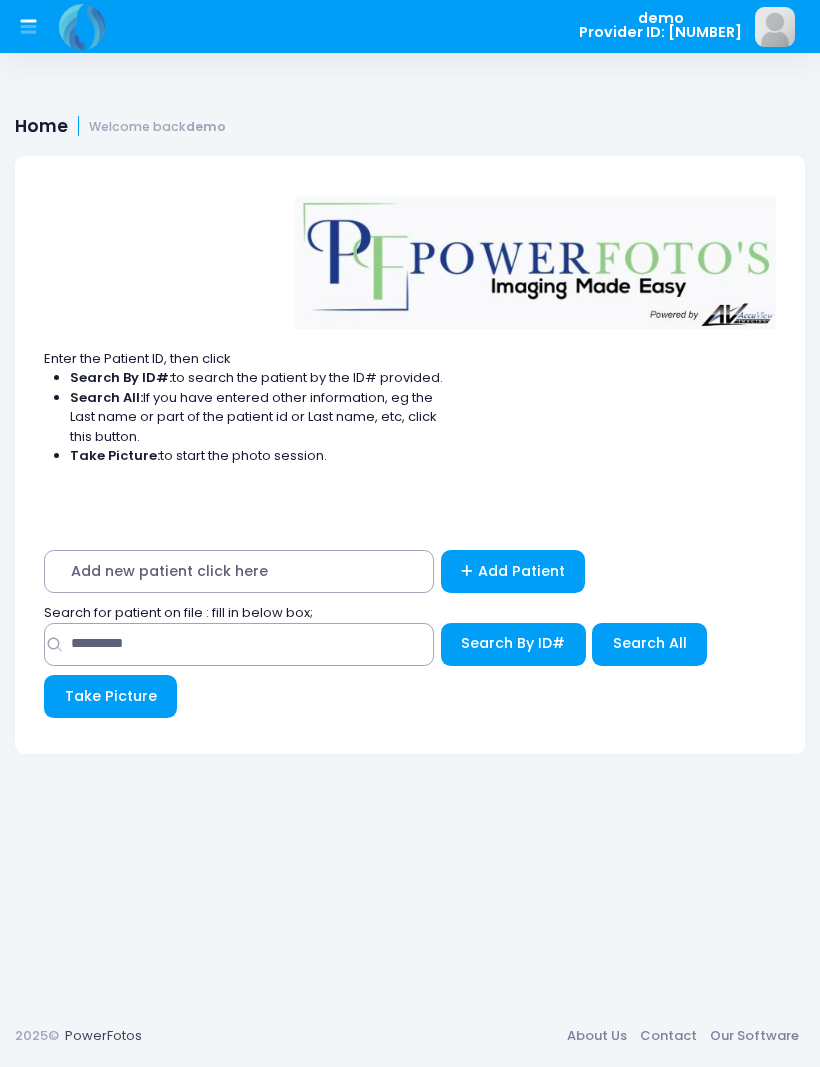 click on "Search All" at bounding box center [513, 643] 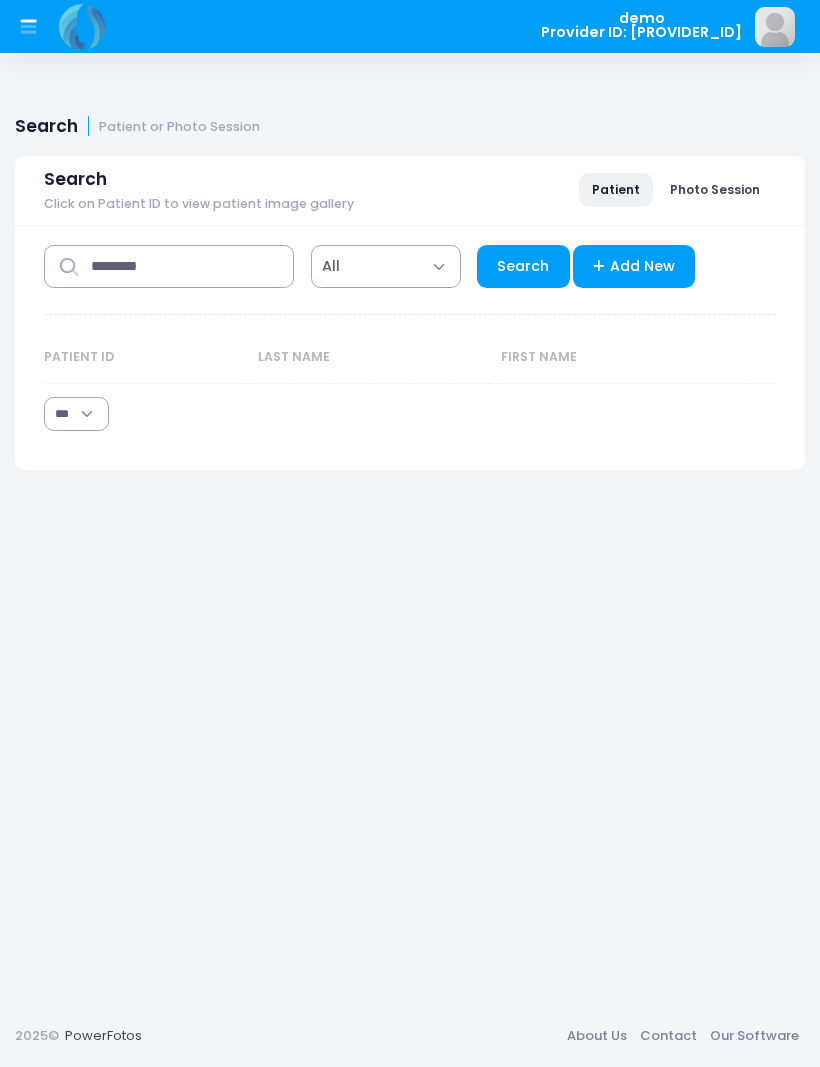scroll, scrollTop: 0, scrollLeft: 0, axis: both 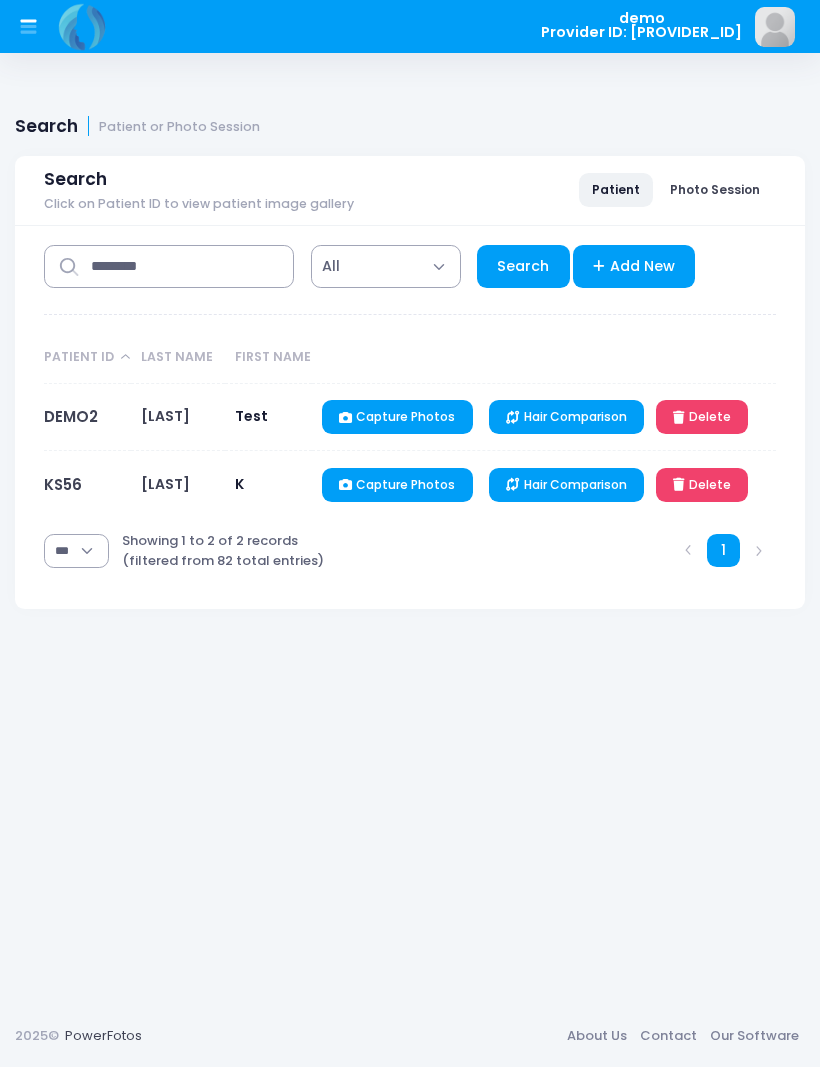 click on "DEMO2" at bounding box center [71, 416] 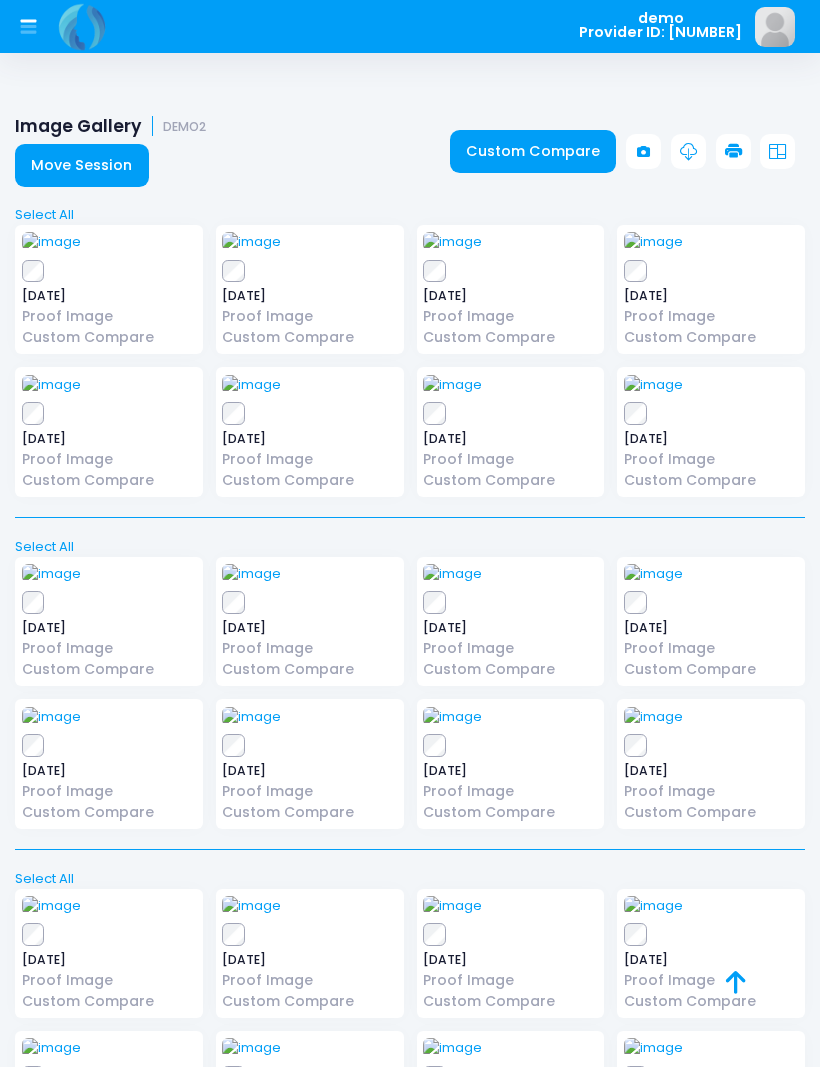 scroll, scrollTop: 0, scrollLeft: 0, axis: both 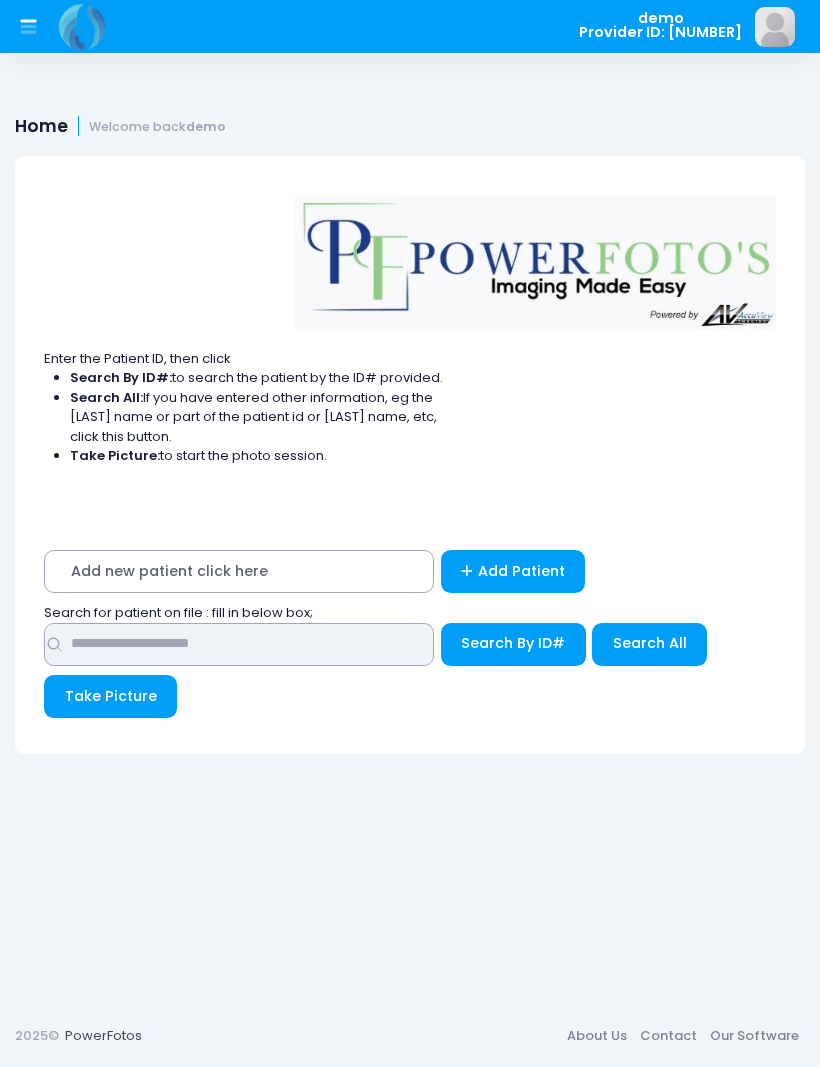 click at bounding box center (239, 644) 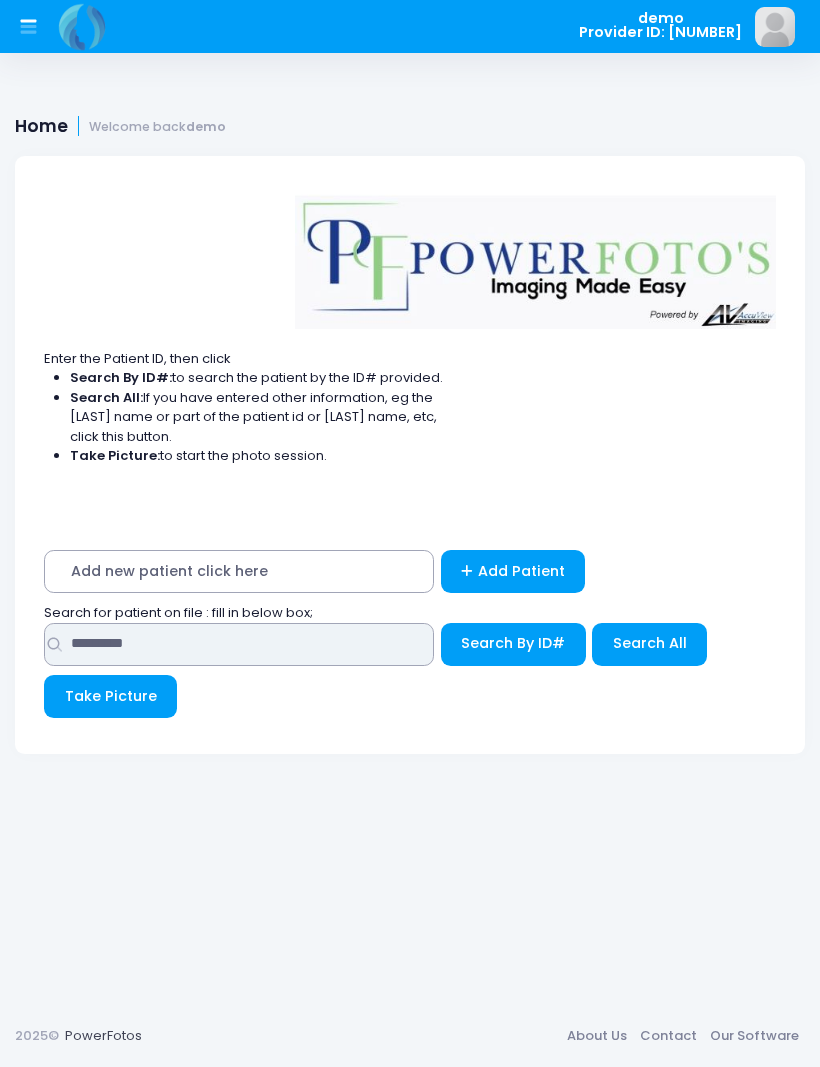 type on "********" 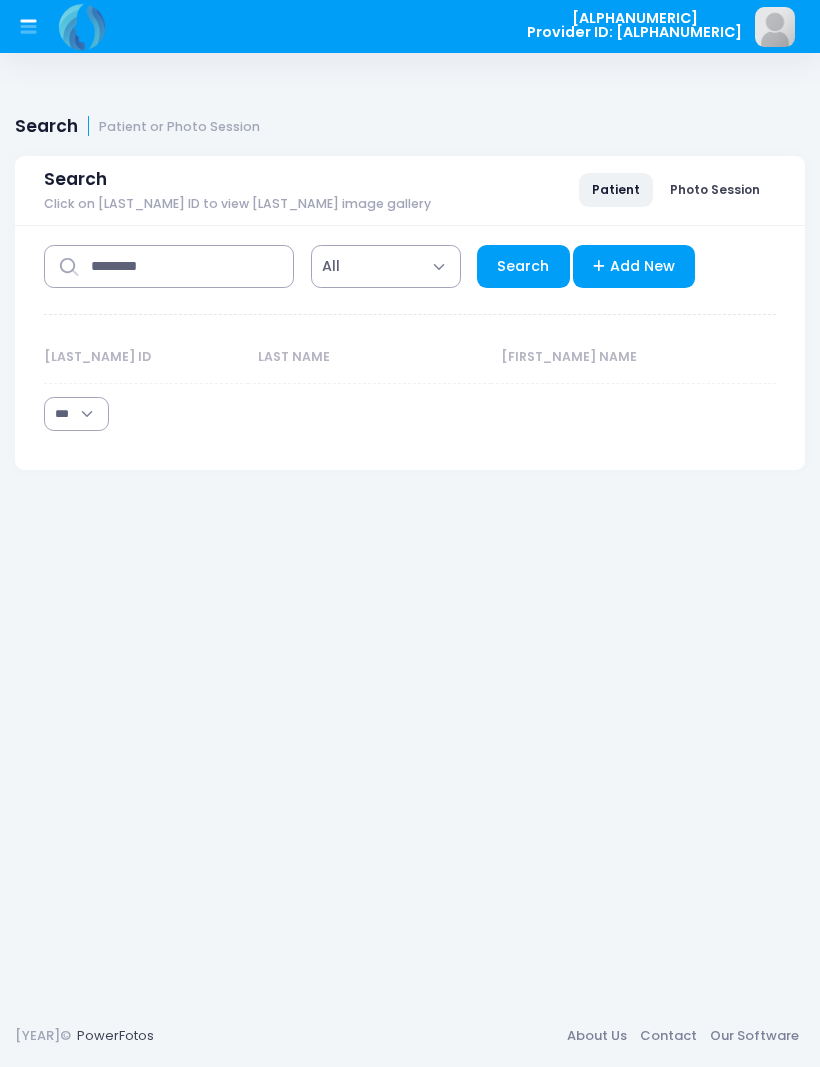 scroll, scrollTop: 0, scrollLeft: 0, axis: both 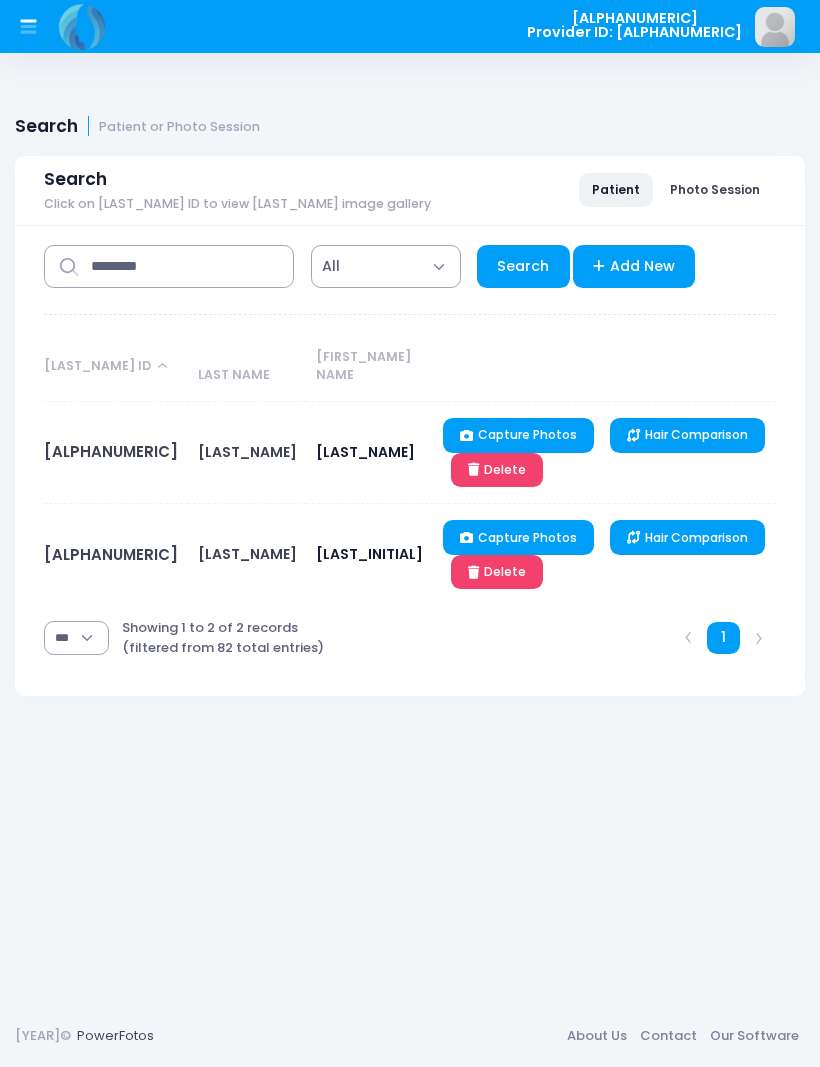 click on "[LAST]" at bounding box center [247, 554] 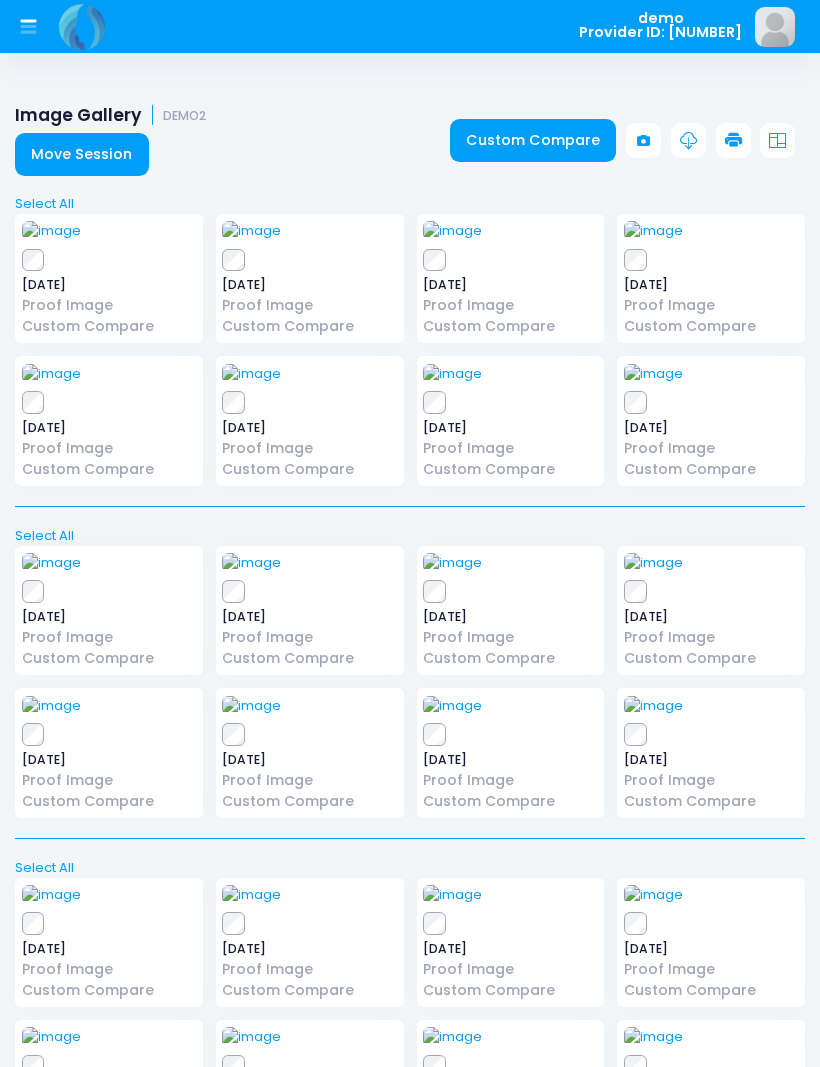 scroll, scrollTop: 0, scrollLeft: 0, axis: both 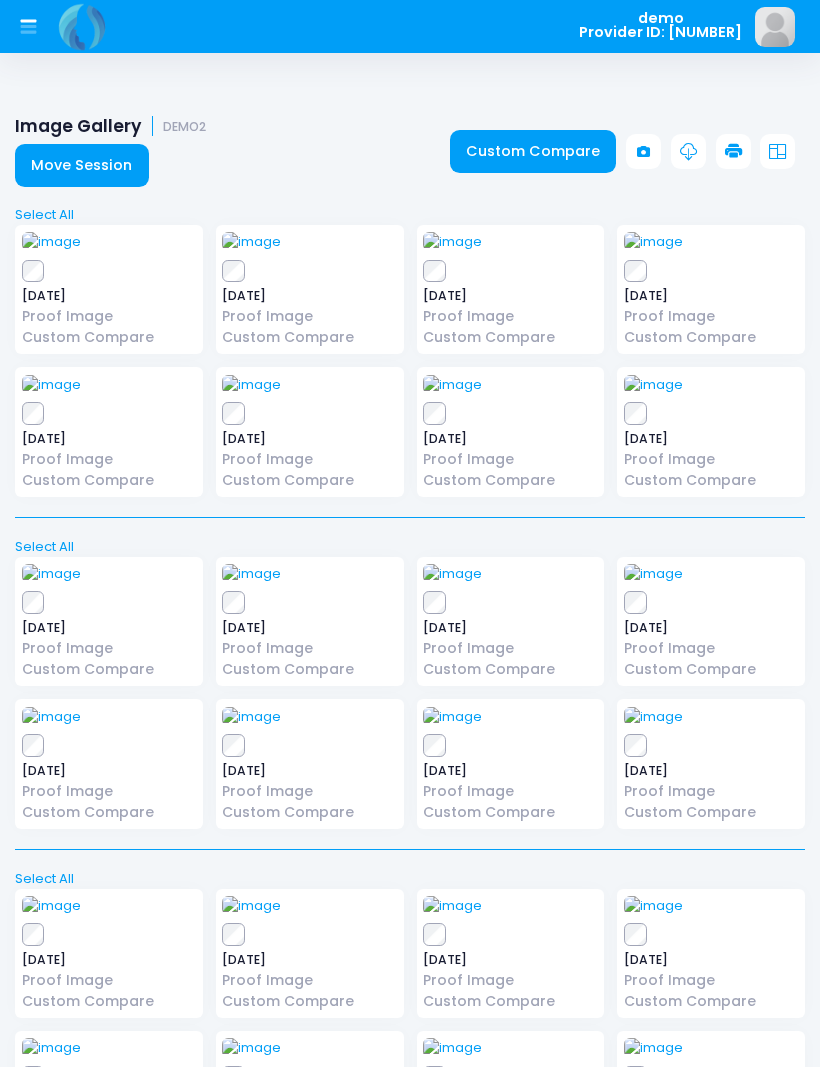 click at bounding box center [643, 151] 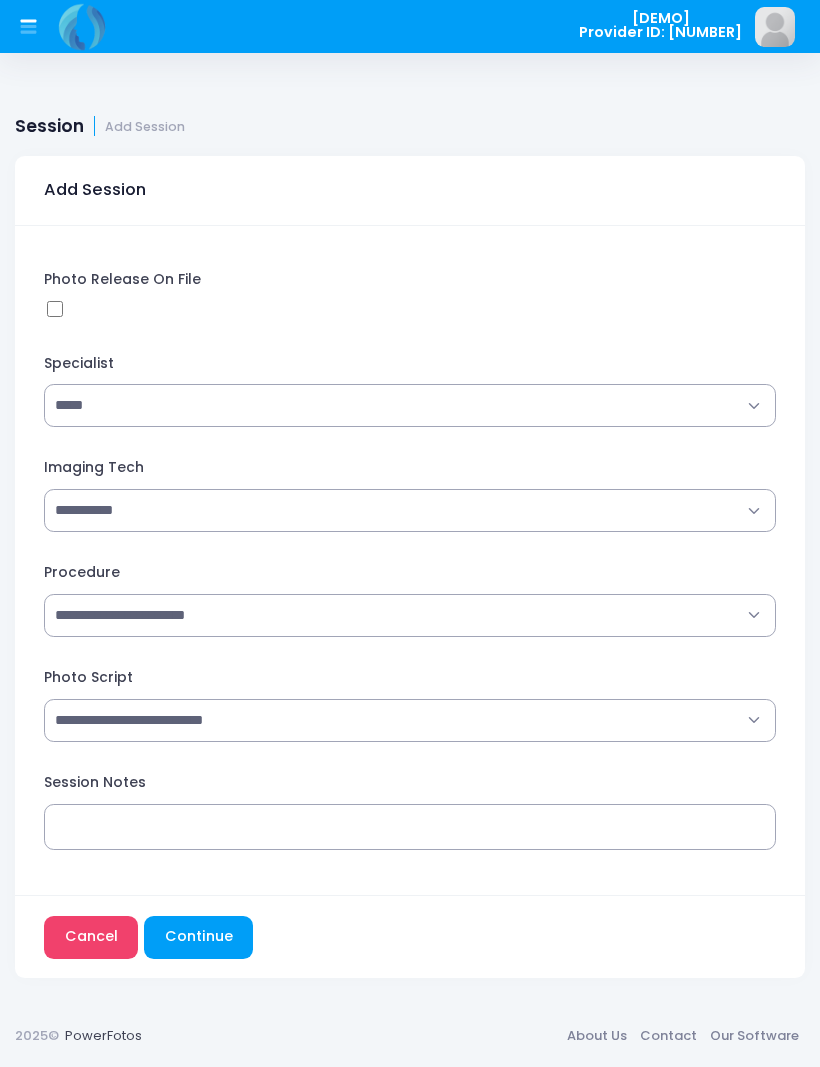 scroll, scrollTop: 0, scrollLeft: 0, axis: both 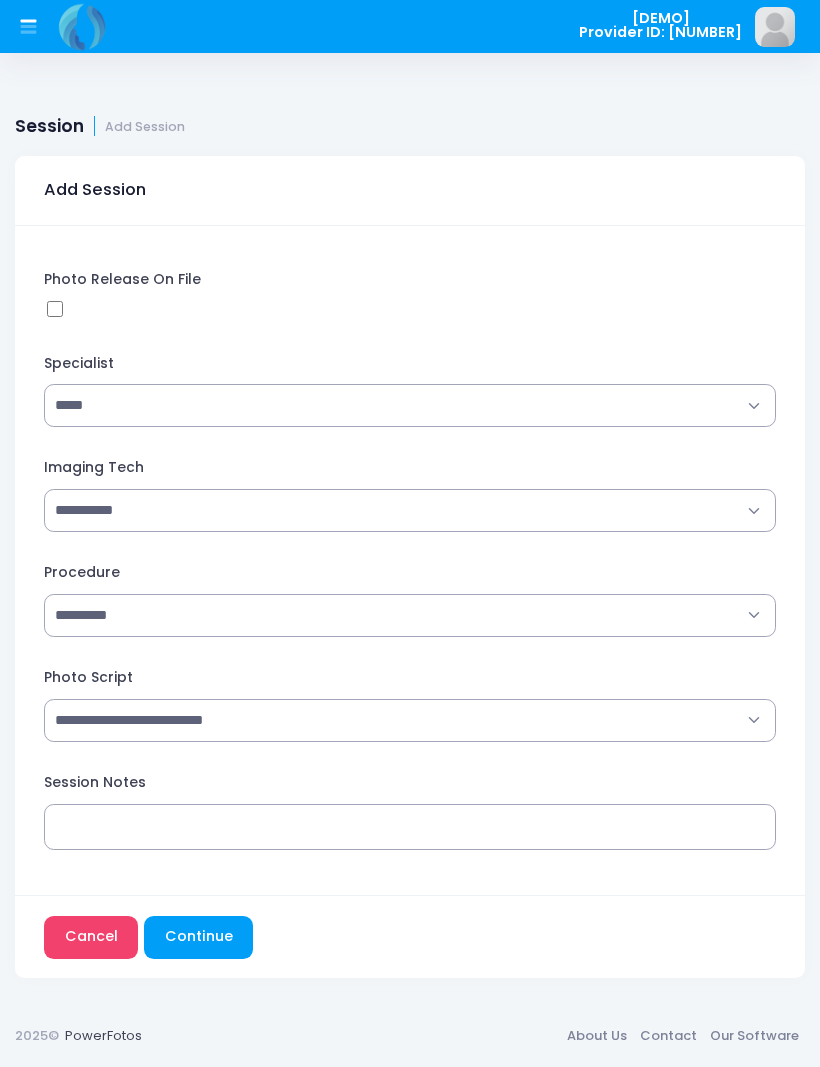 click on "**********" at bounding box center (410, 720) 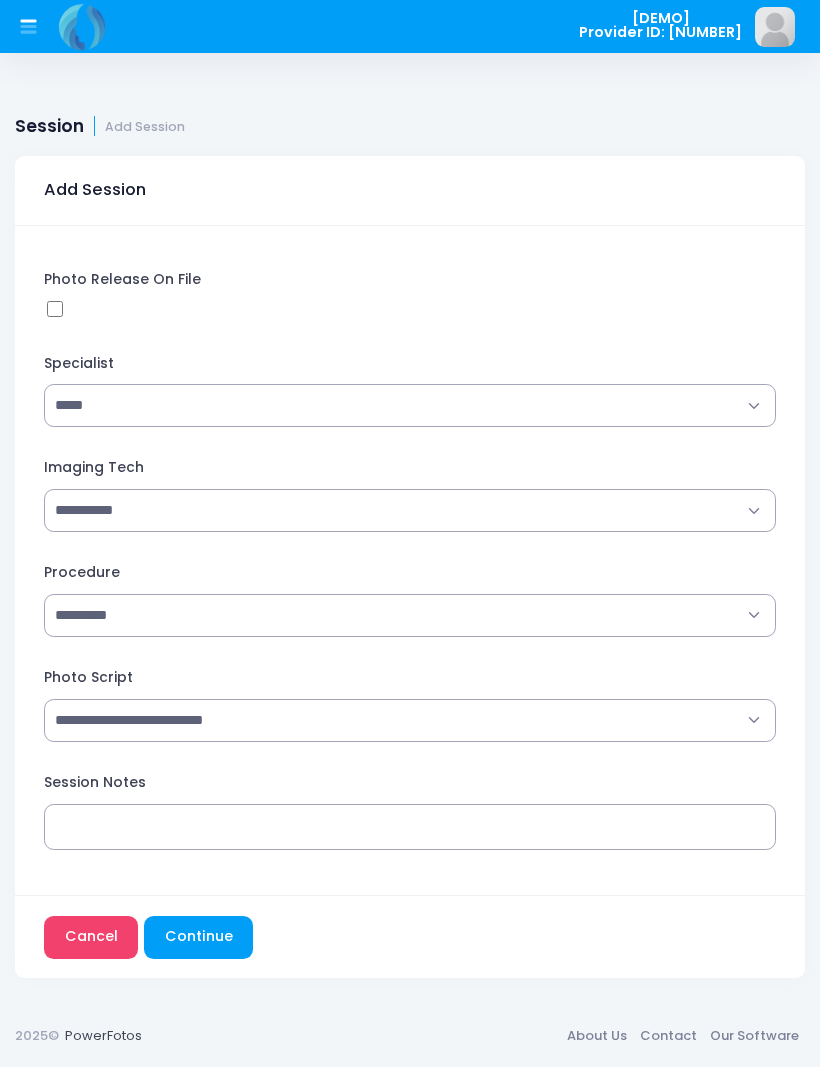 select on "**********" 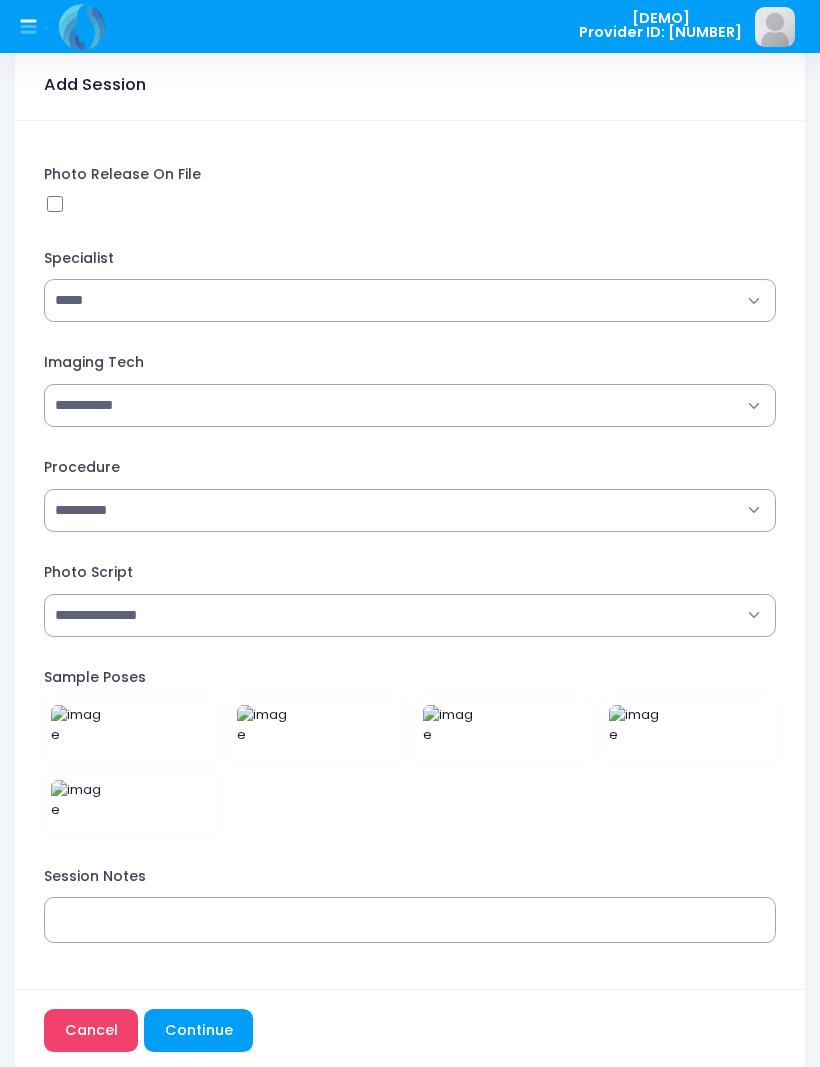 scroll, scrollTop: 151, scrollLeft: 0, axis: vertical 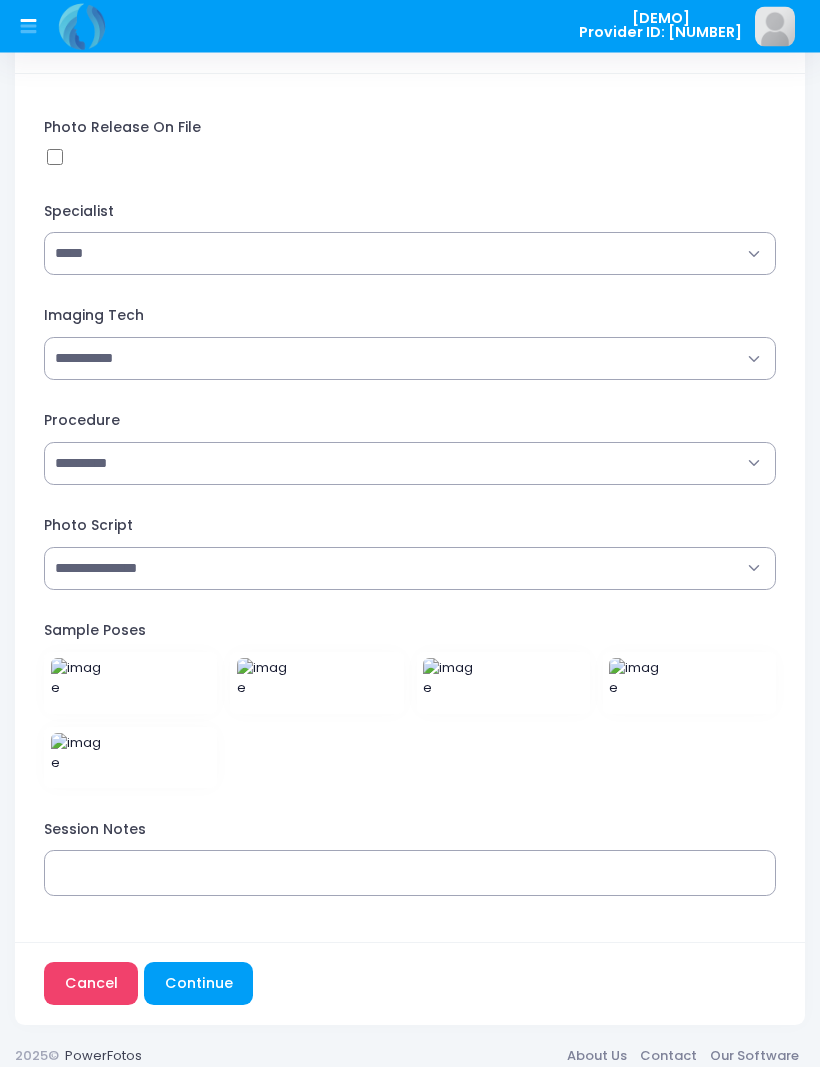 click on "Continue" at bounding box center (198, 984) 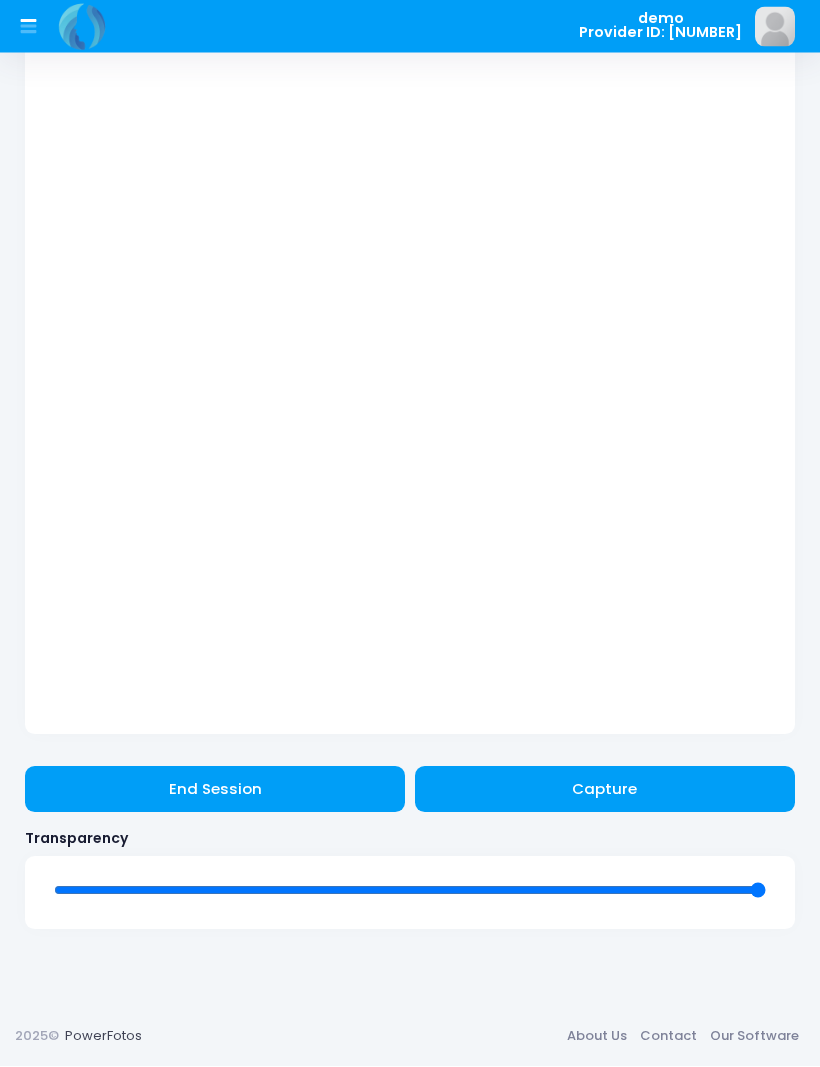 scroll, scrollTop: 545, scrollLeft: 0, axis: vertical 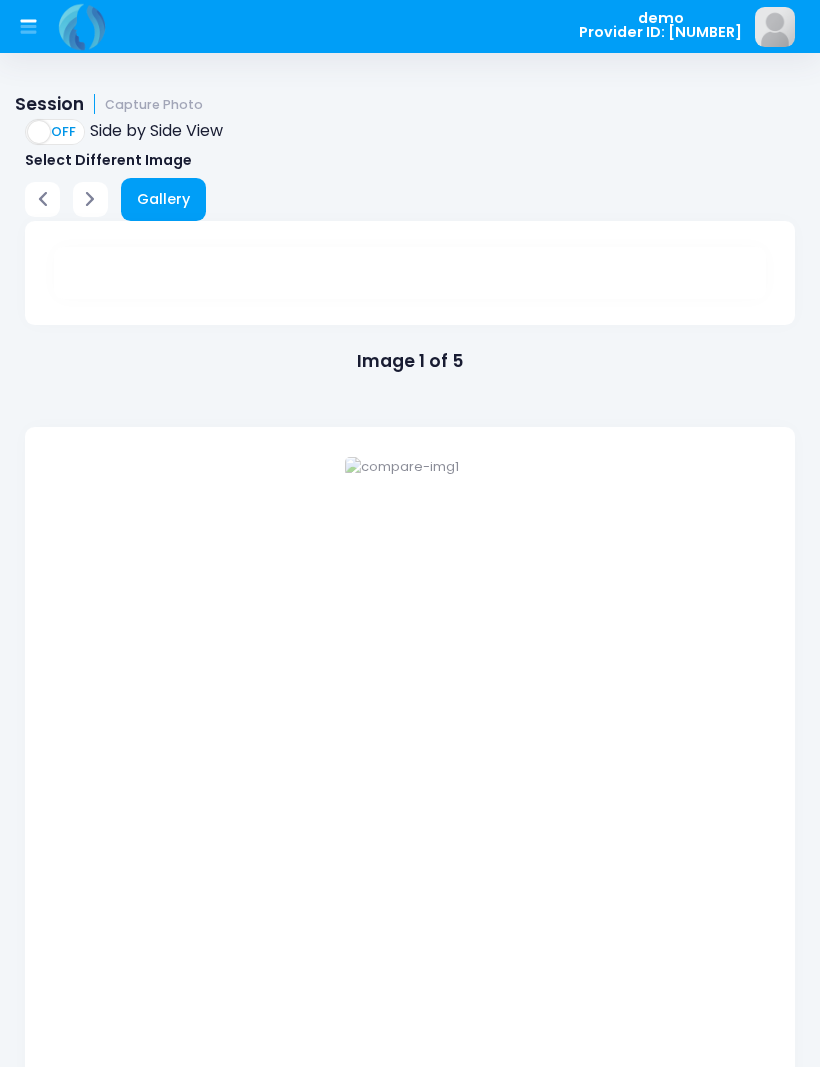 click on "Gallery" at bounding box center [164, 199] 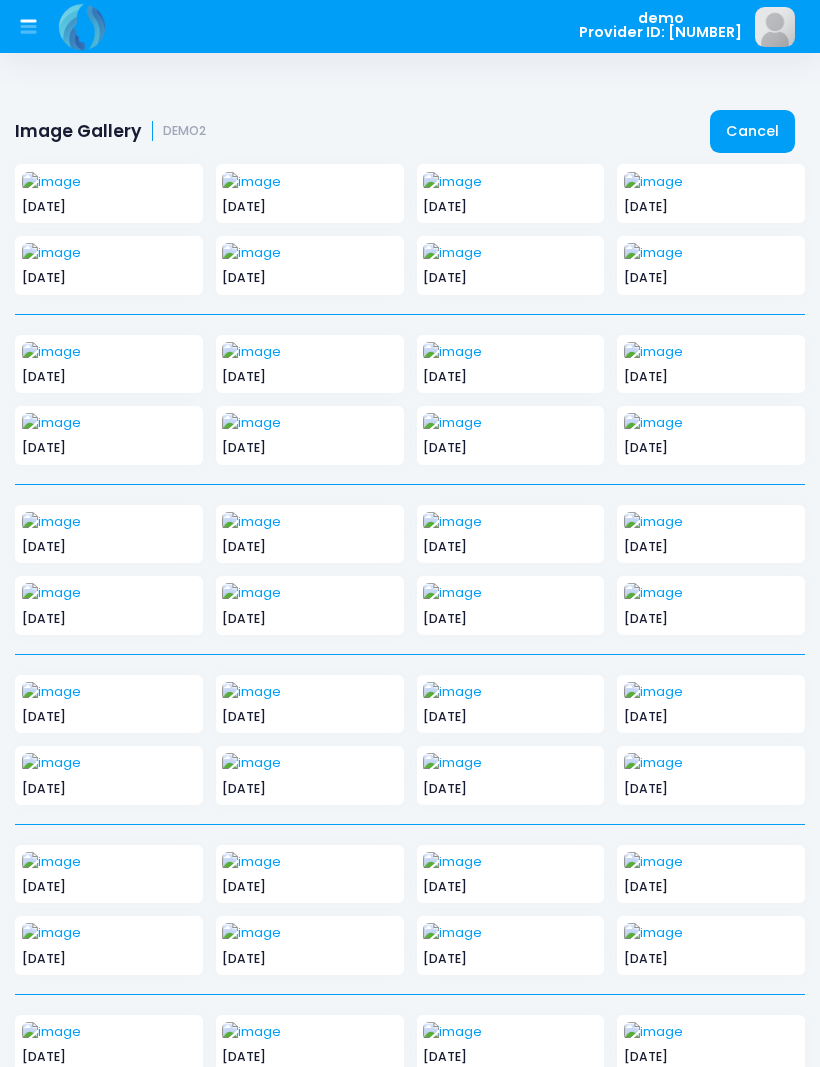 scroll, scrollTop: 0, scrollLeft: 0, axis: both 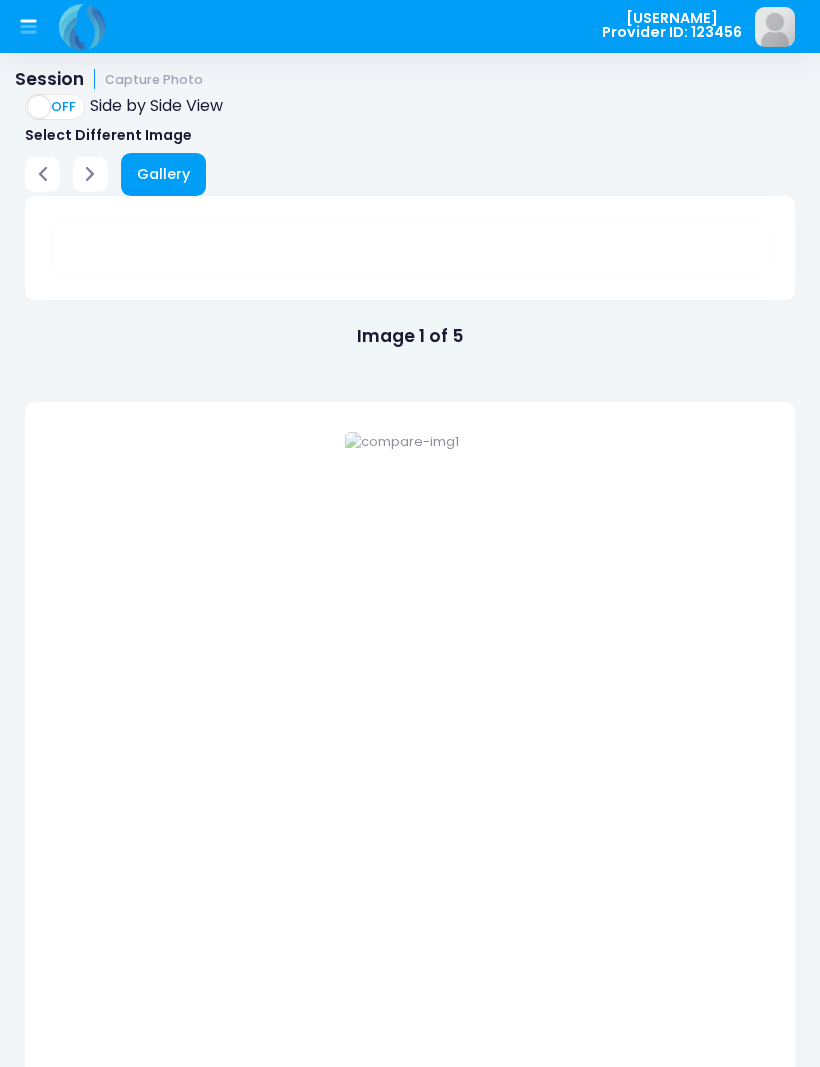click on "Gallery" at bounding box center [164, 174] 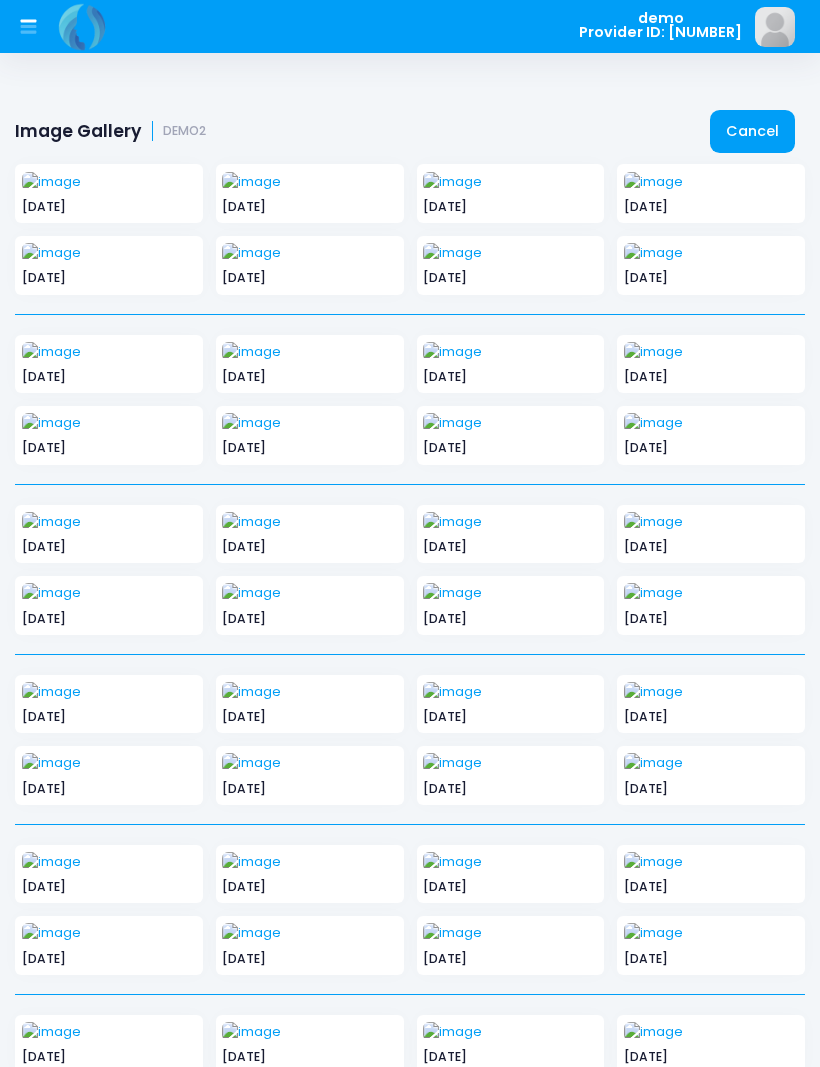 scroll, scrollTop: 0, scrollLeft: 0, axis: both 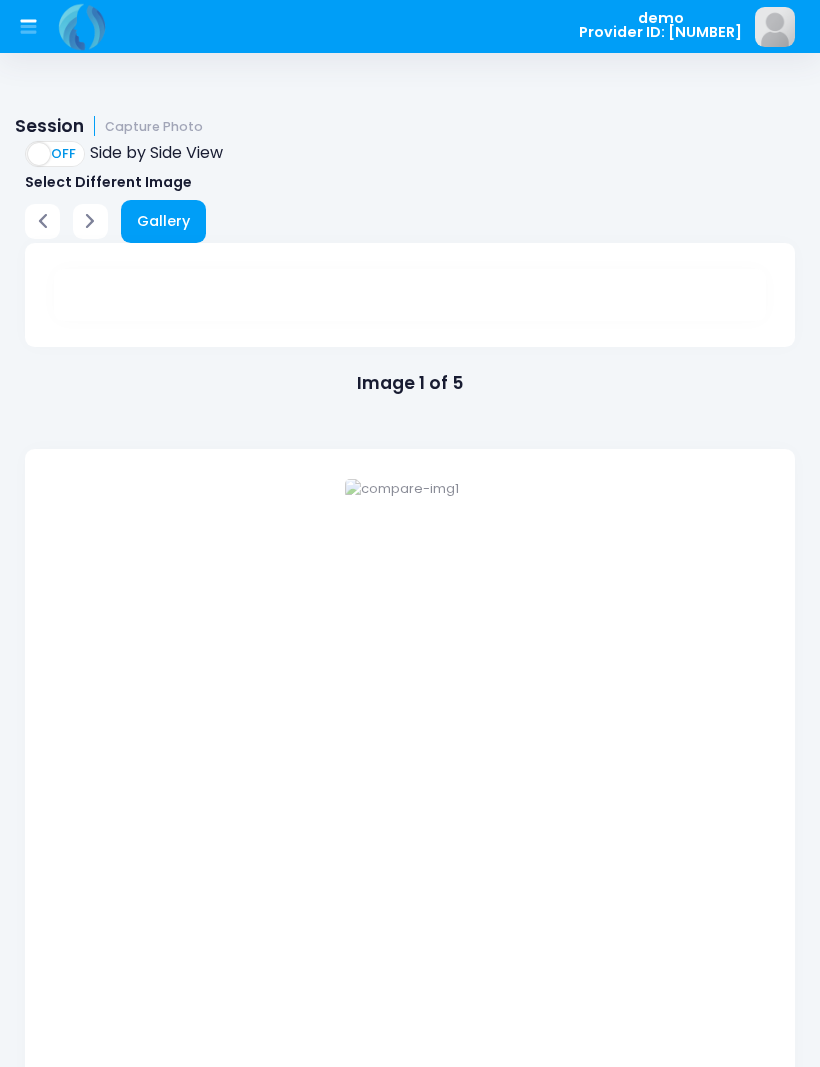 click at bounding box center (138, 291) 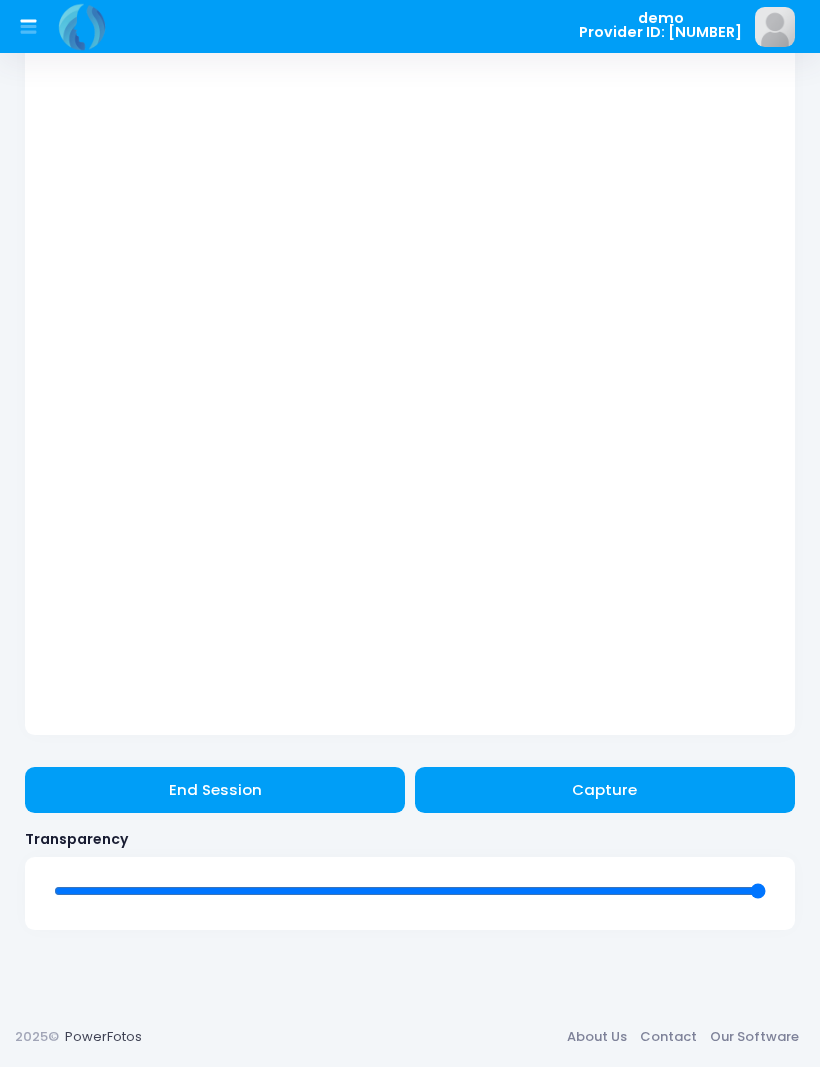 scroll, scrollTop: 834, scrollLeft: 0, axis: vertical 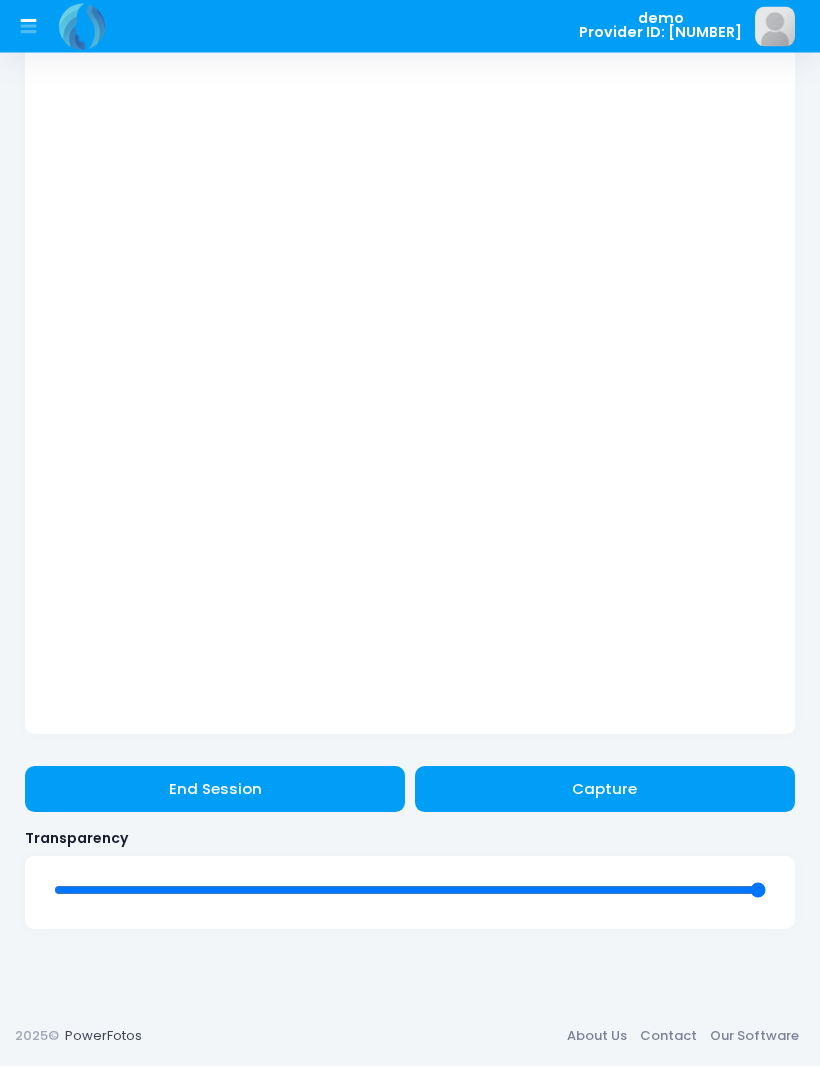 click on "Capture" at bounding box center [605, 790] 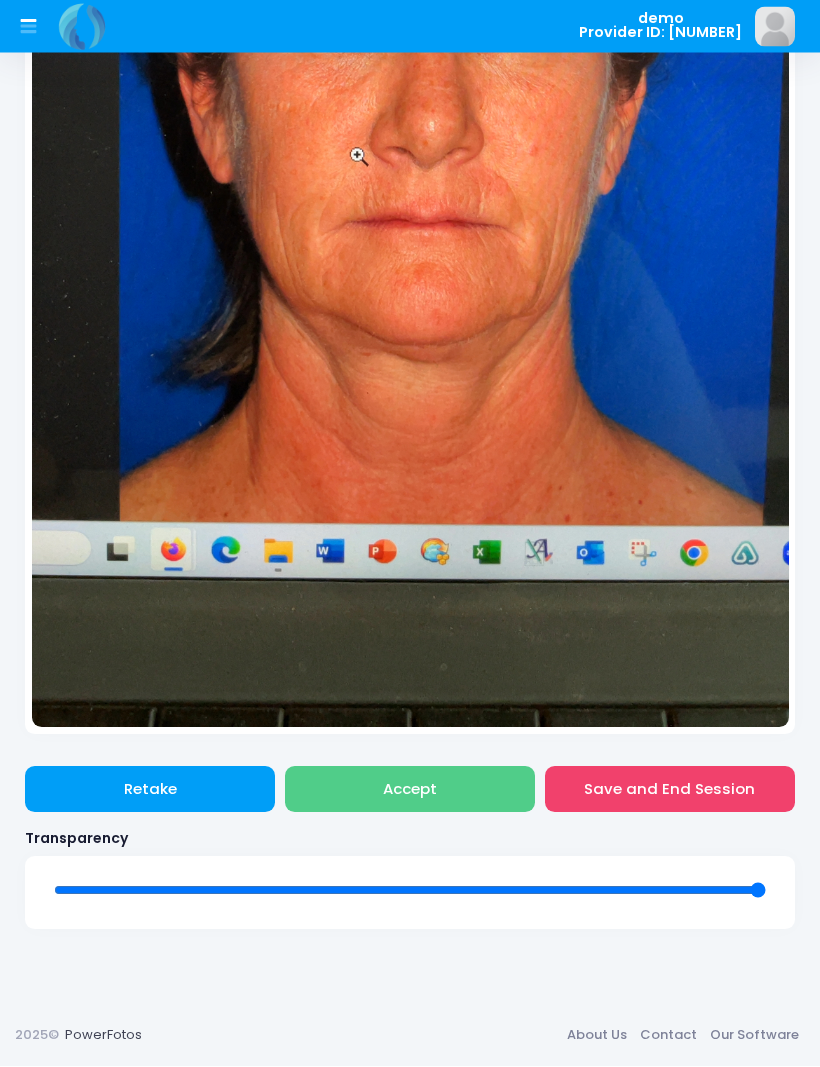scroll, scrollTop: 1164, scrollLeft: 0, axis: vertical 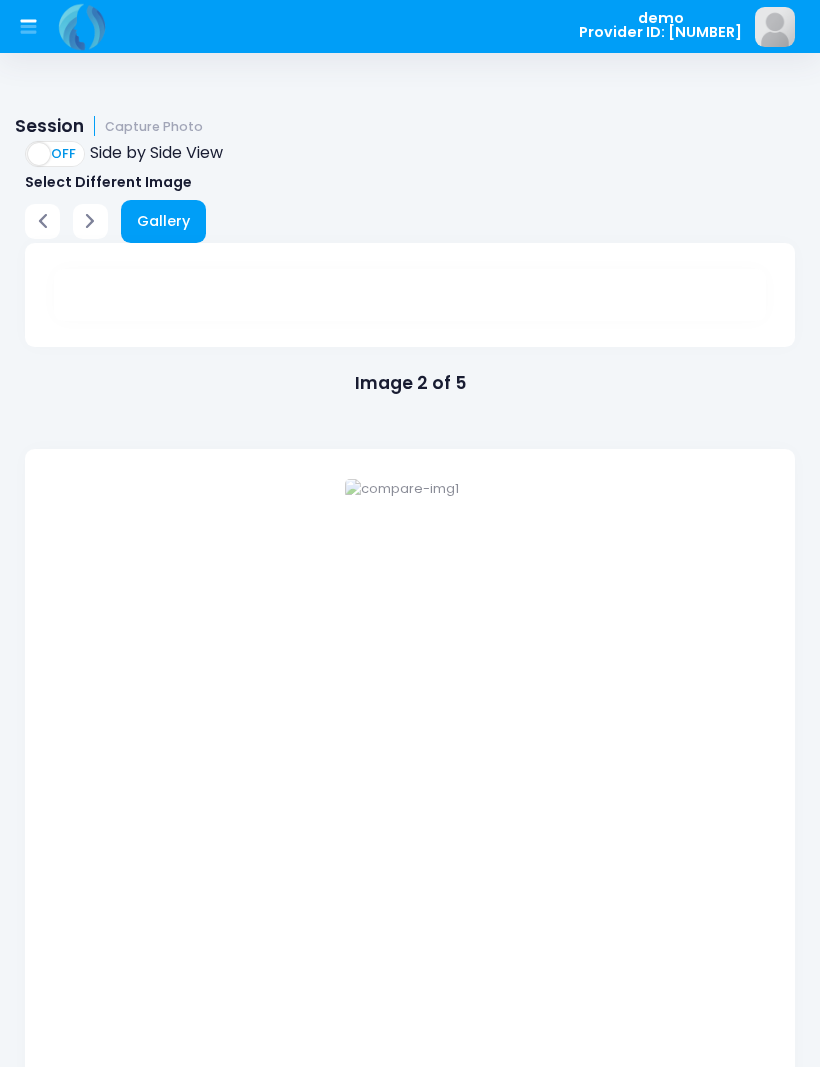 click at bounding box center (138, 291) 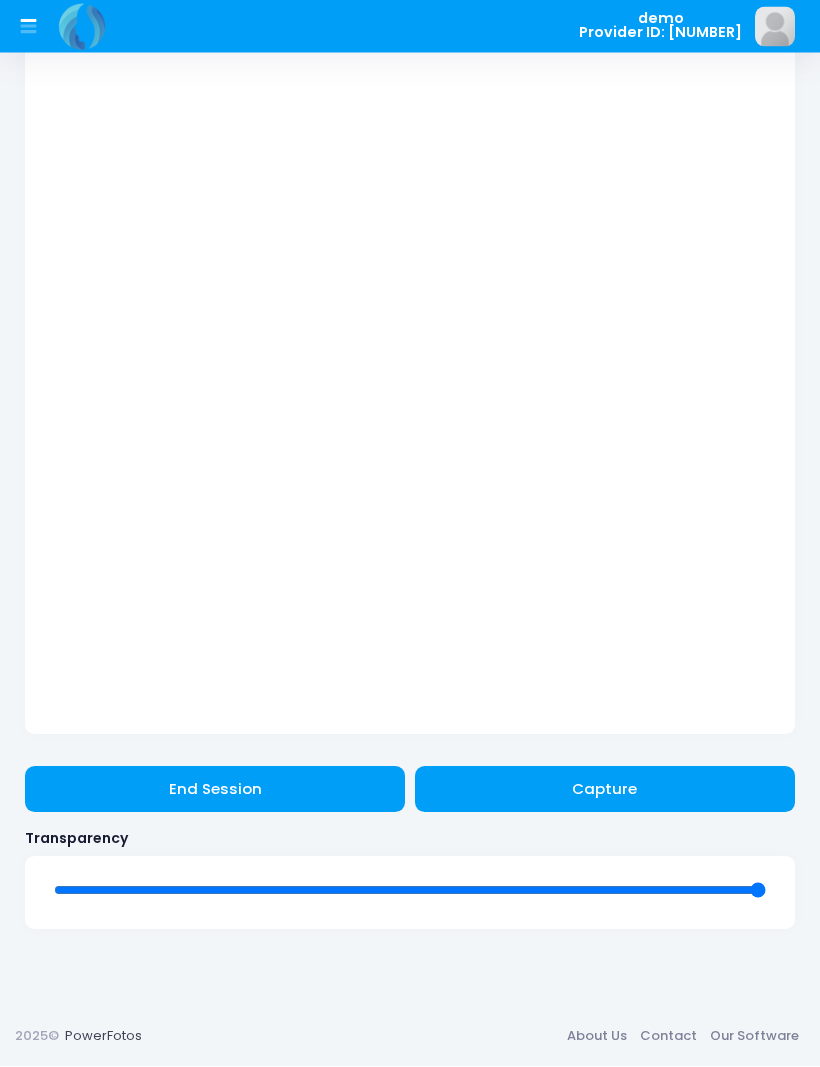 scroll, scrollTop: 558, scrollLeft: 0, axis: vertical 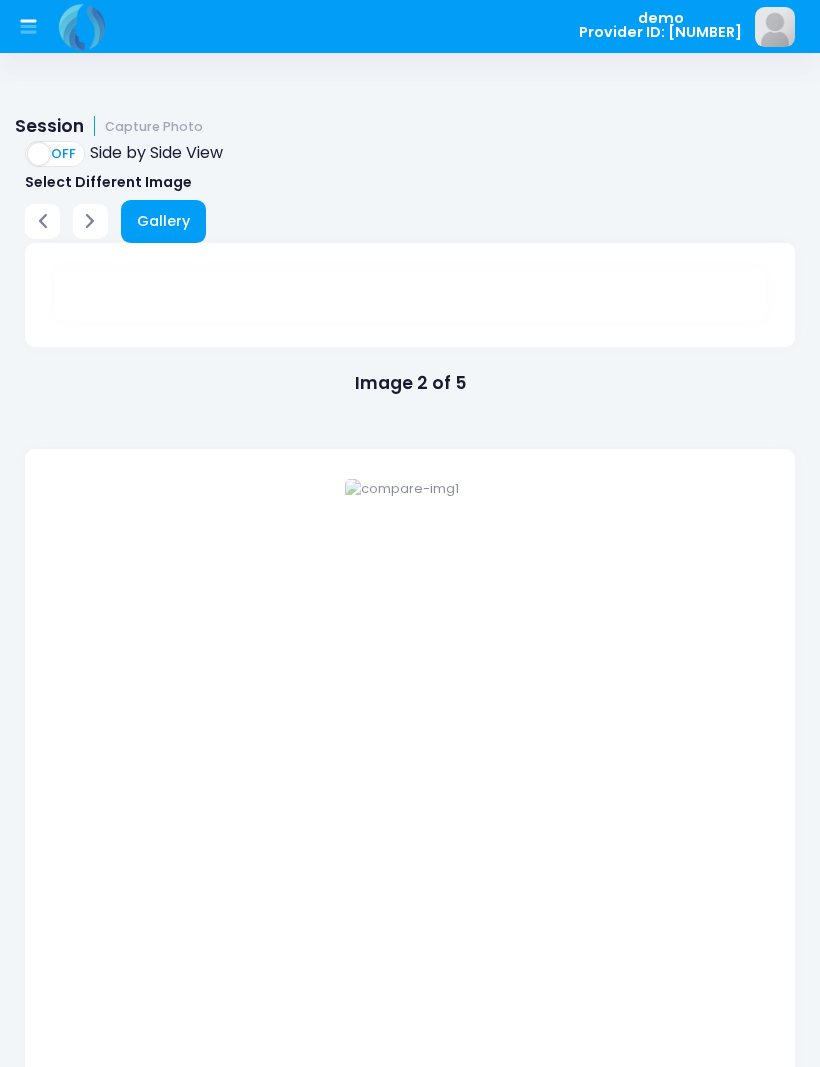 click on "Gallery" at bounding box center [164, 221] 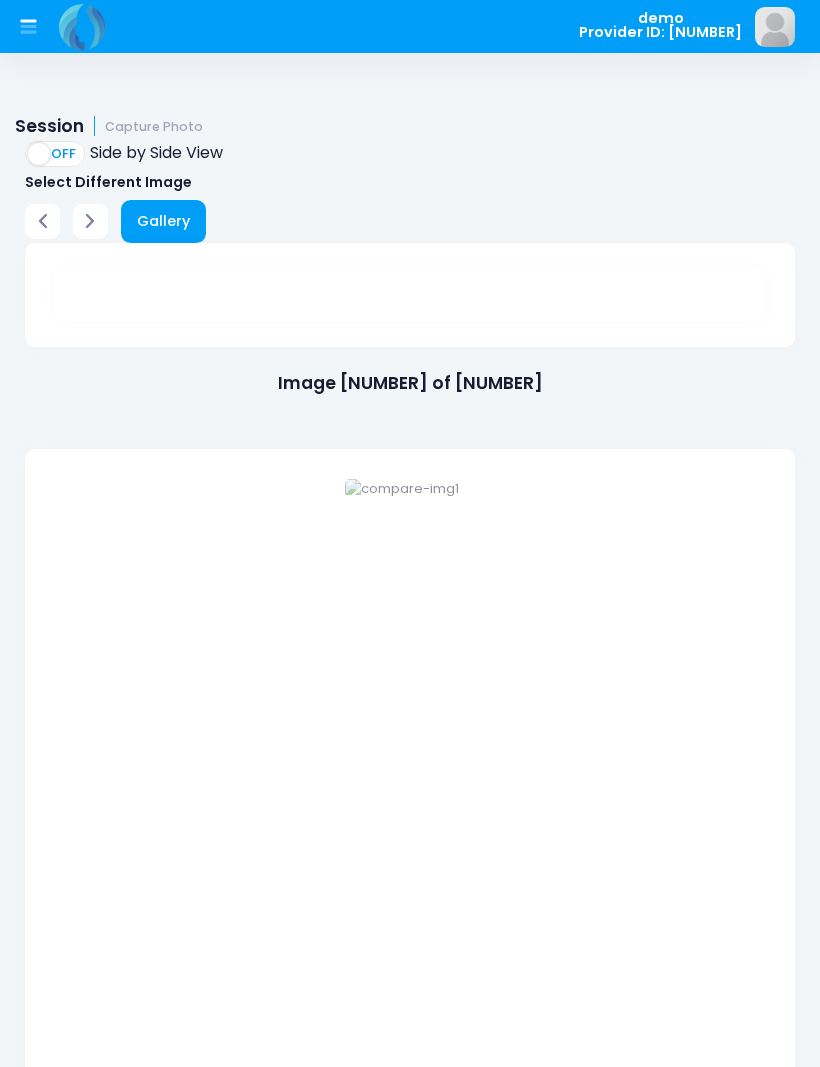 scroll, scrollTop: 0, scrollLeft: 0, axis: both 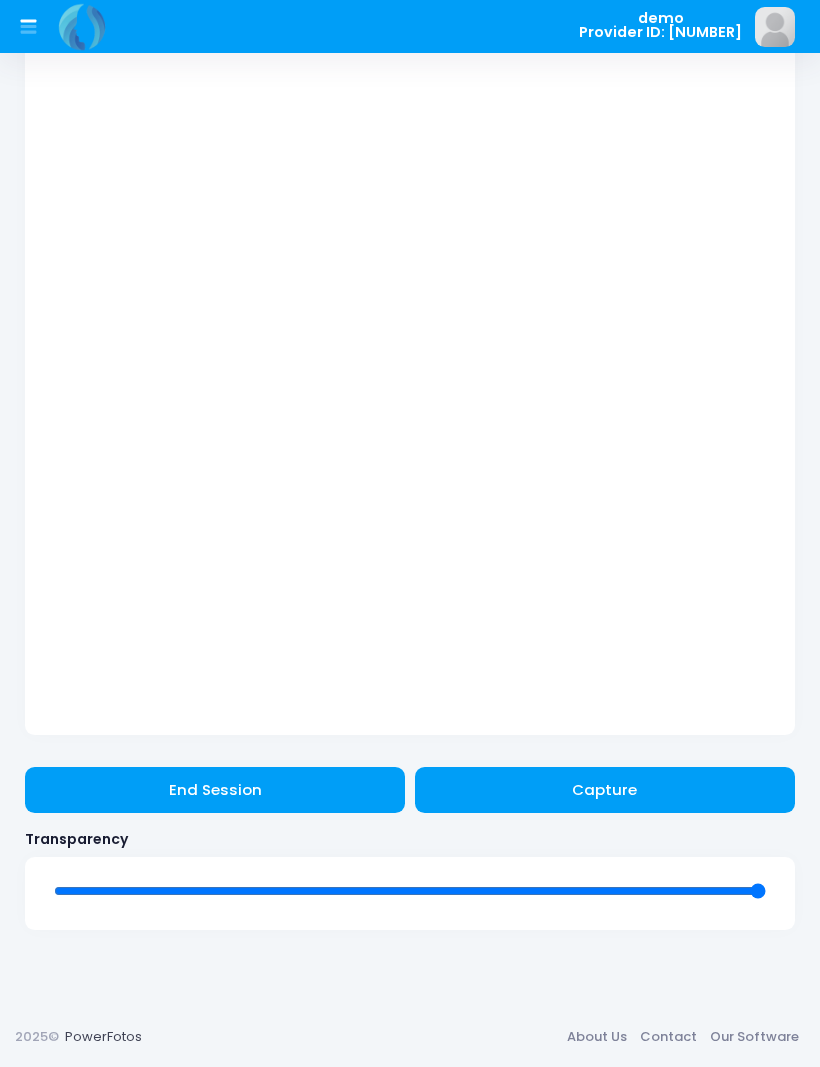 click on "End Session" at bounding box center (215, 789) 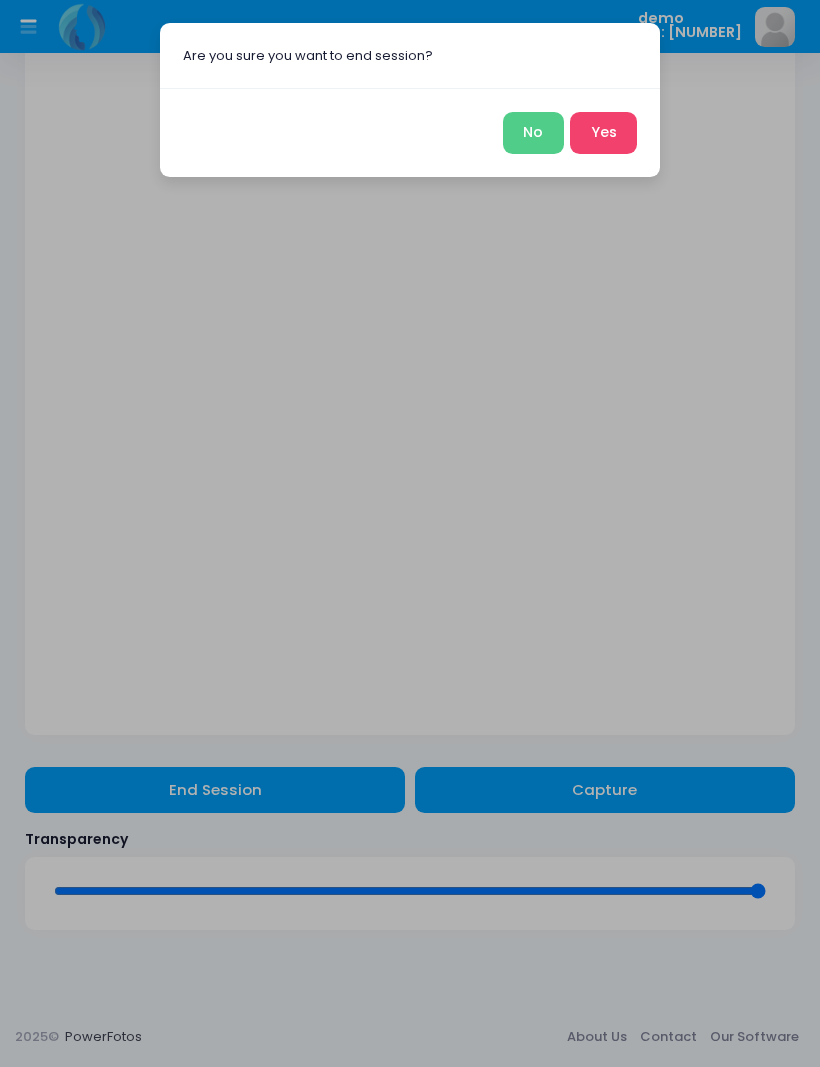 click on "Yes" at bounding box center [603, 133] 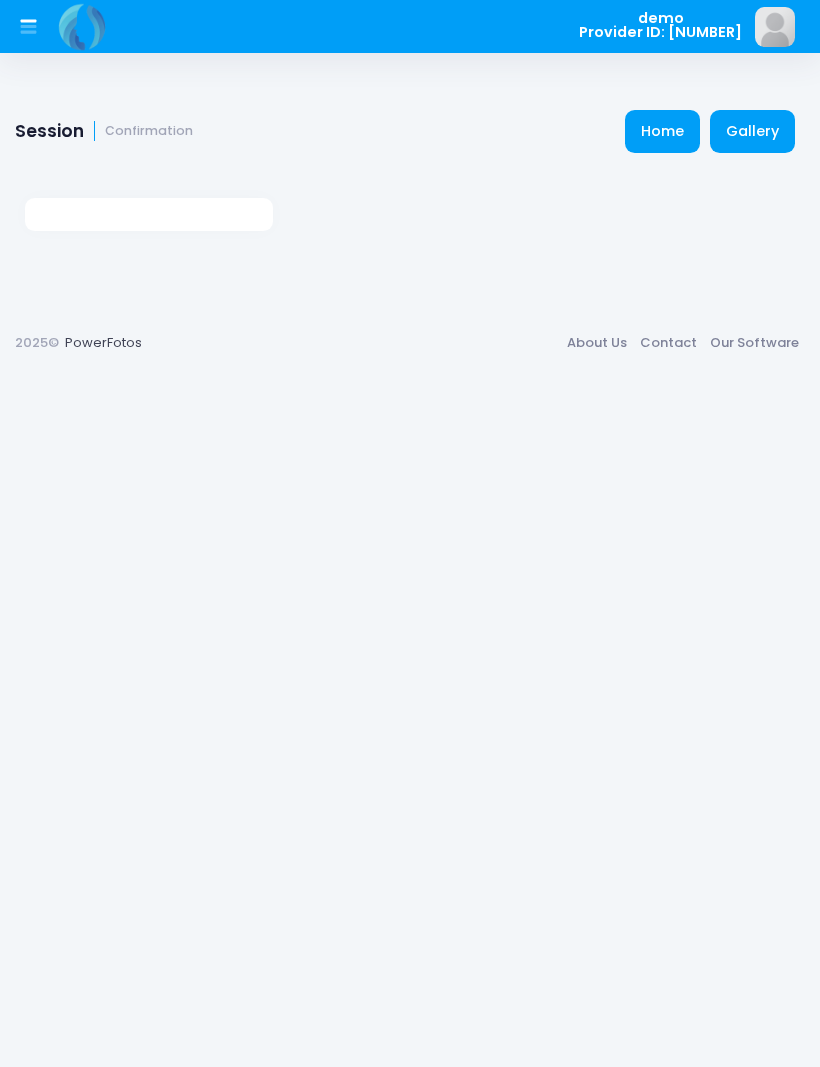 scroll, scrollTop: 0, scrollLeft: 0, axis: both 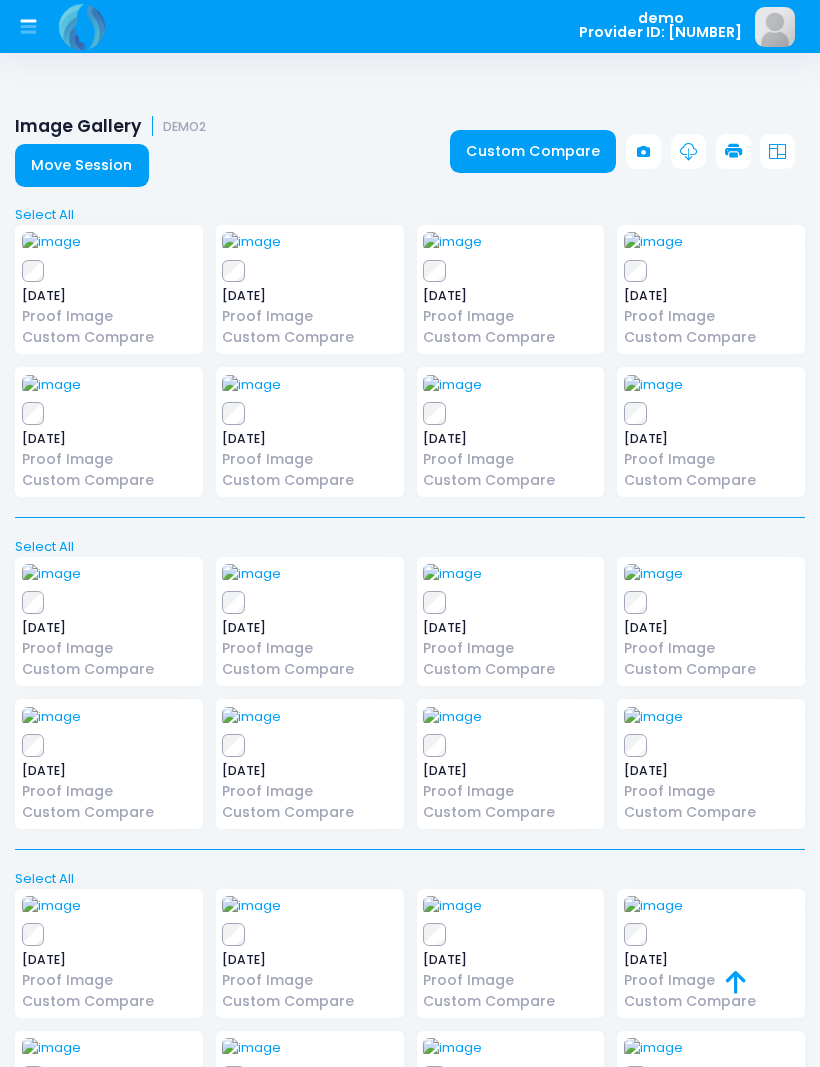 click at bounding box center (452, 242) 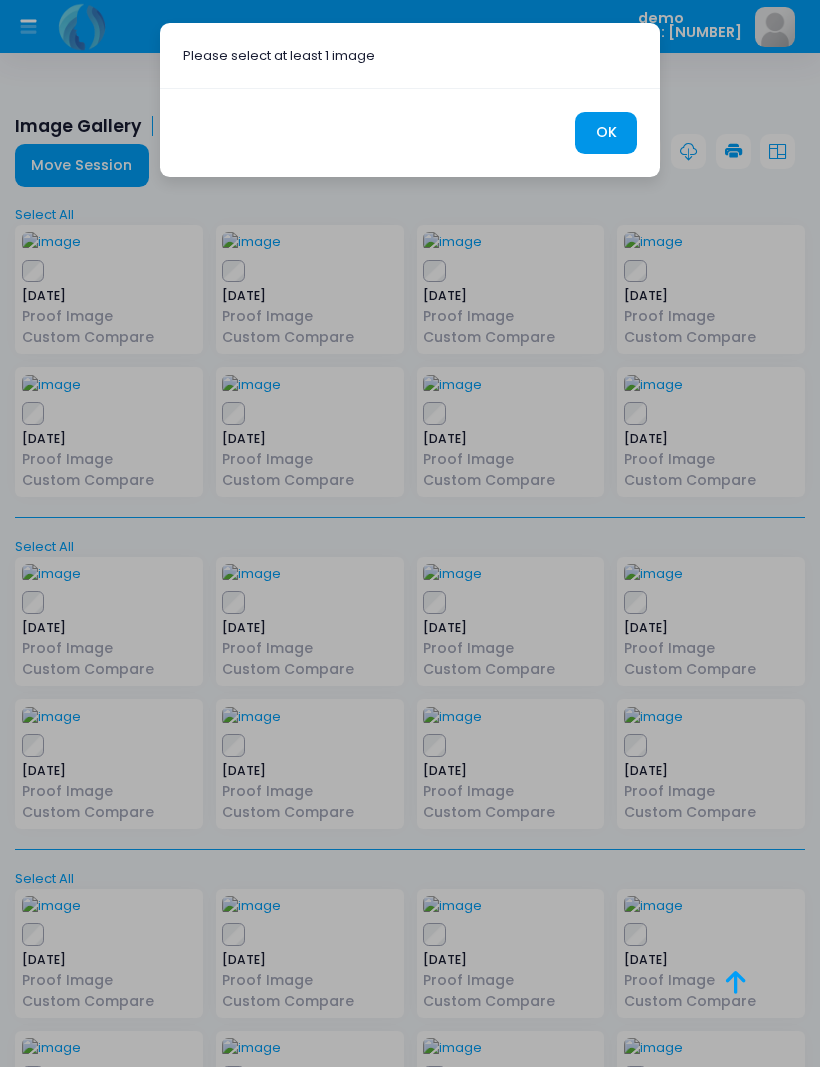 click on "OK" at bounding box center (606, 133) 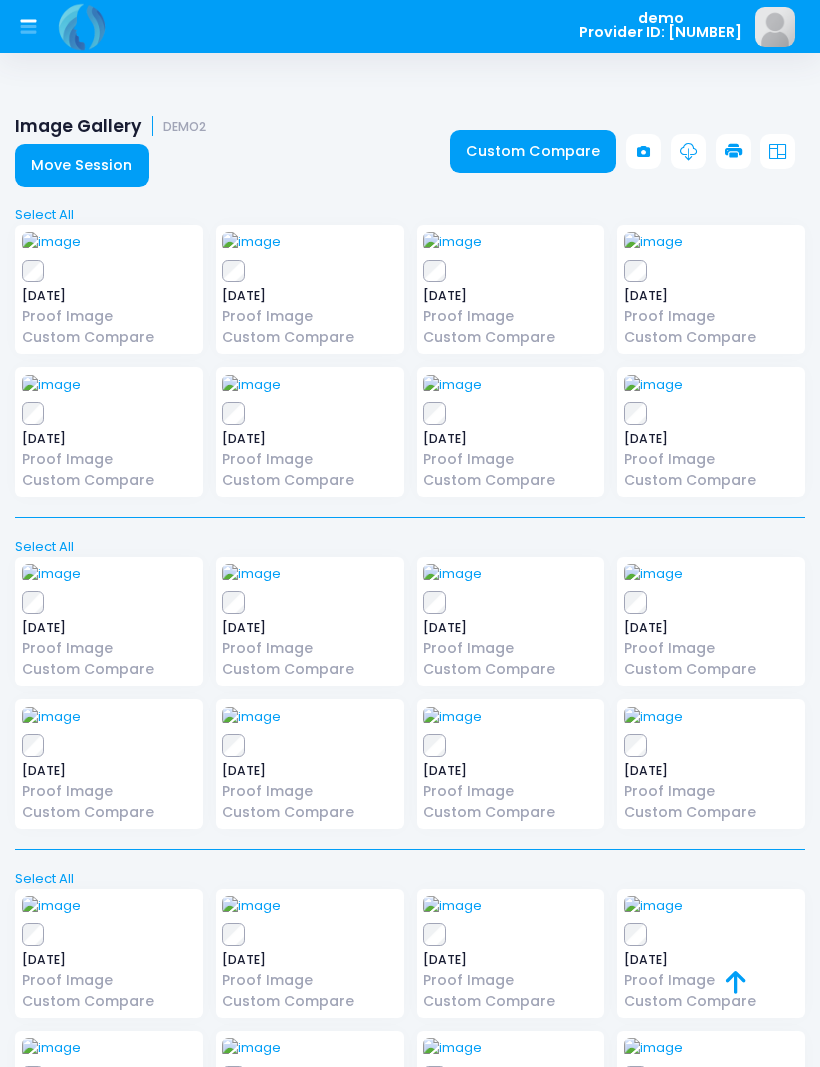 click at bounding box center (109, 271) 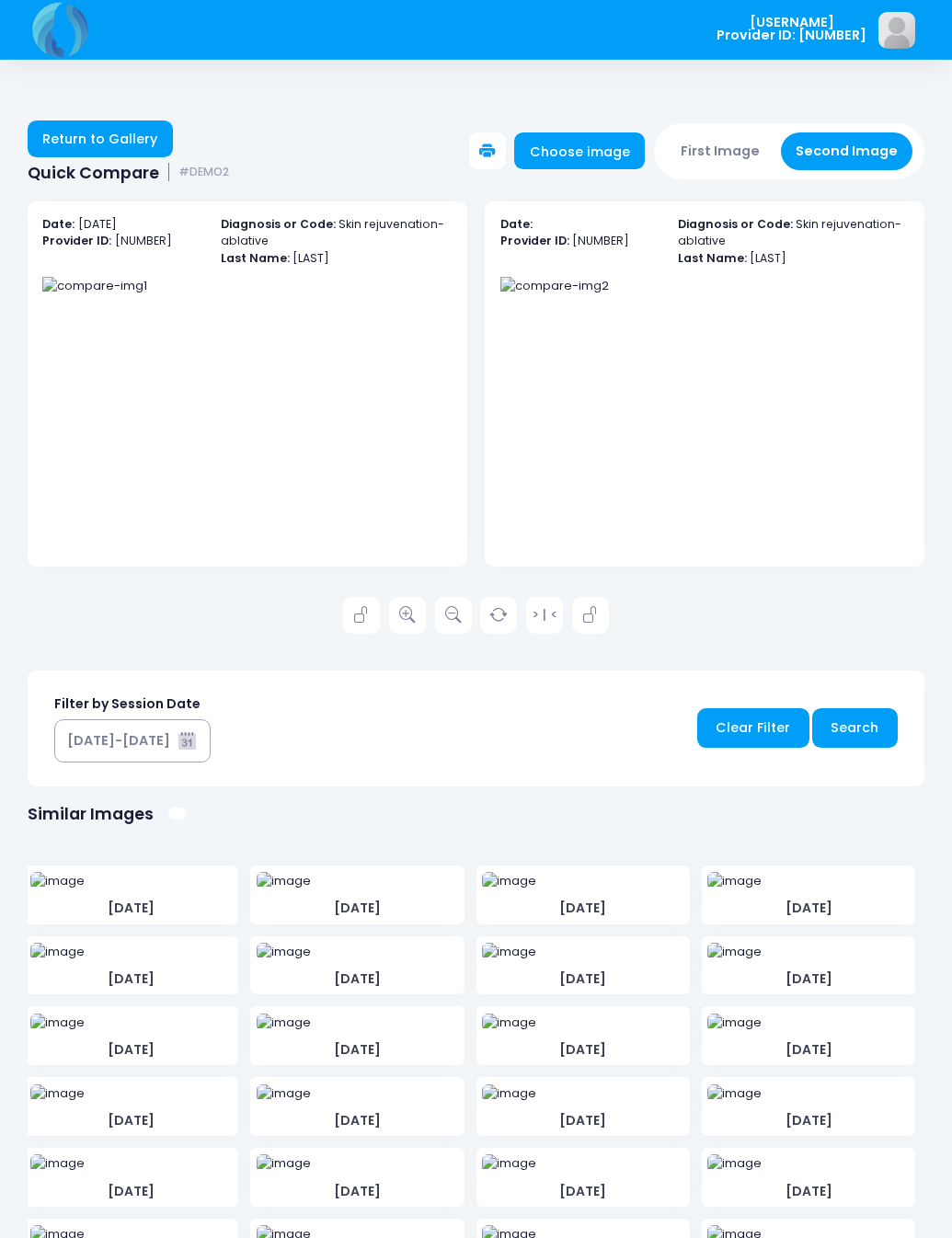 scroll, scrollTop: 28, scrollLeft: 0, axis: vertical 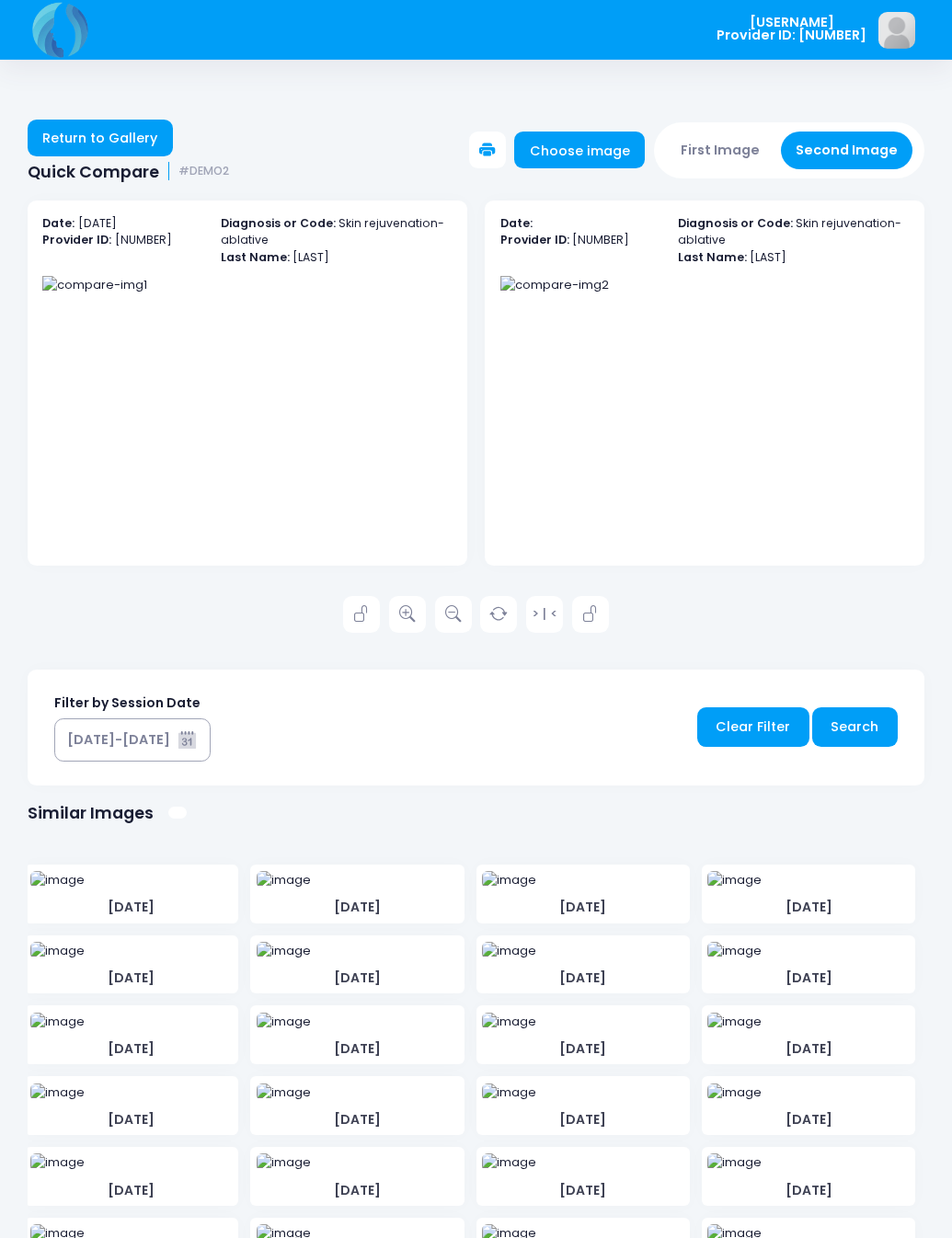 click at bounding box center (407, 614) 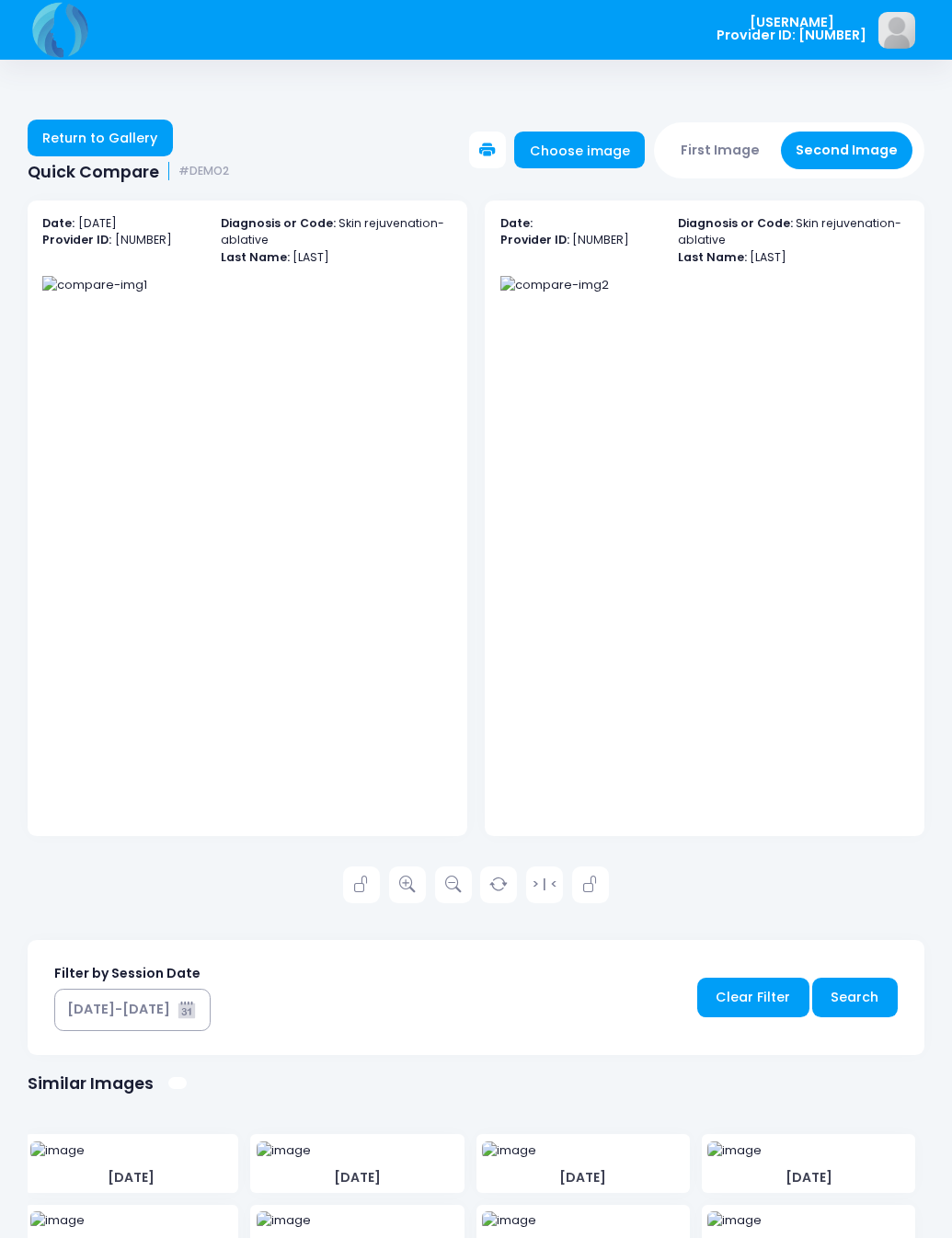 click at bounding box center [407, 885] 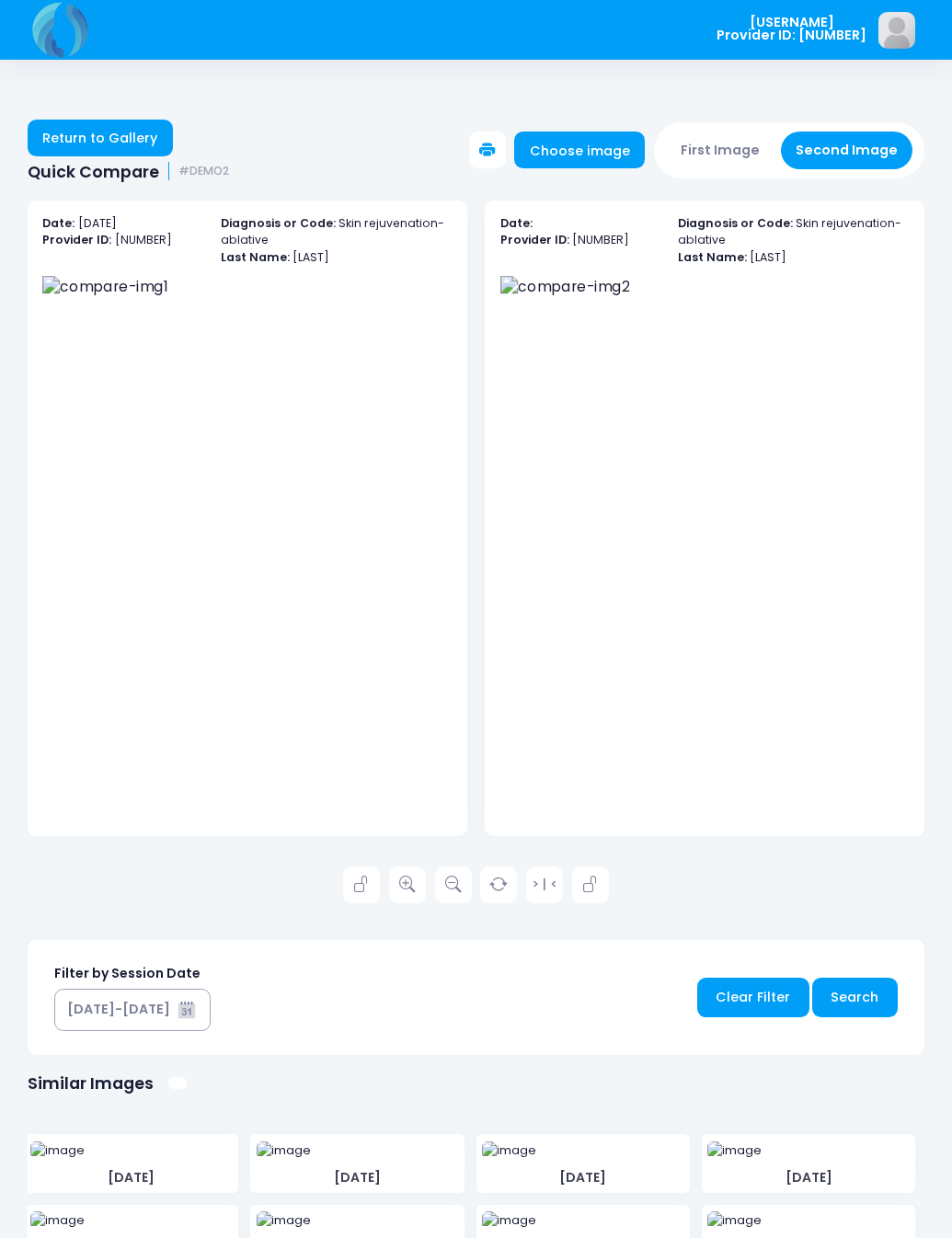 click at bounding box center (407, 885) 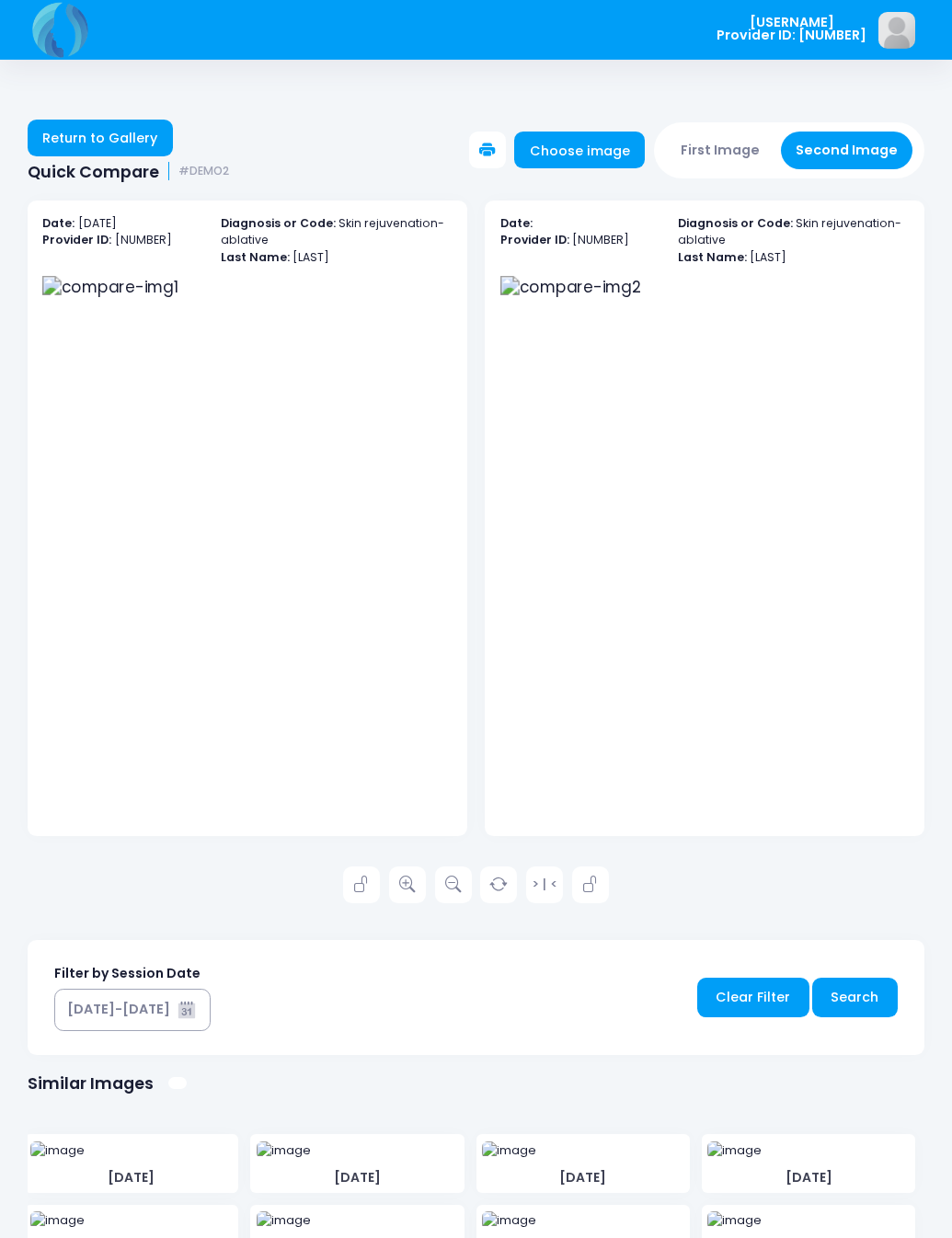 click at bounding box center (407, 885) 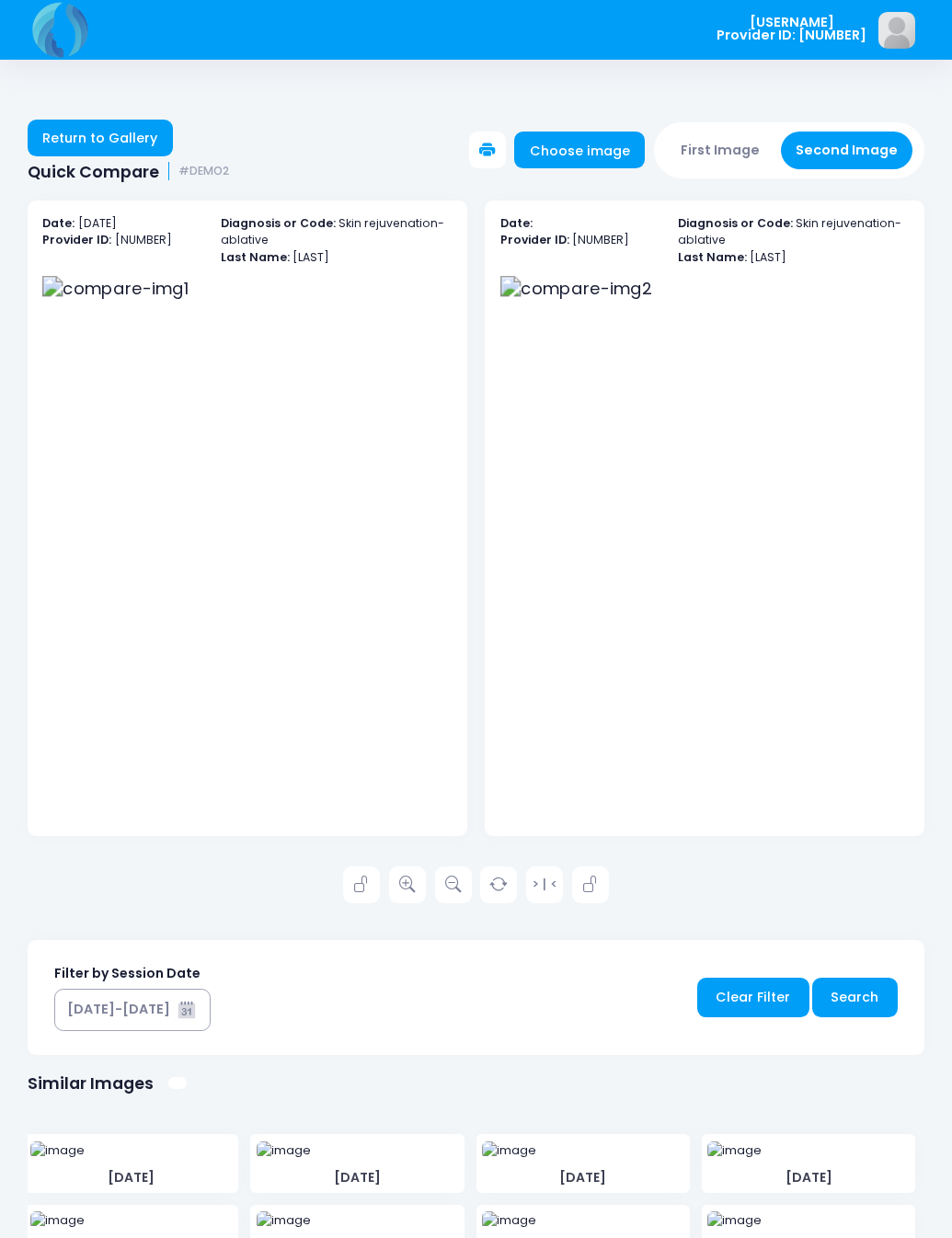 click at bounding box center (407, 885) 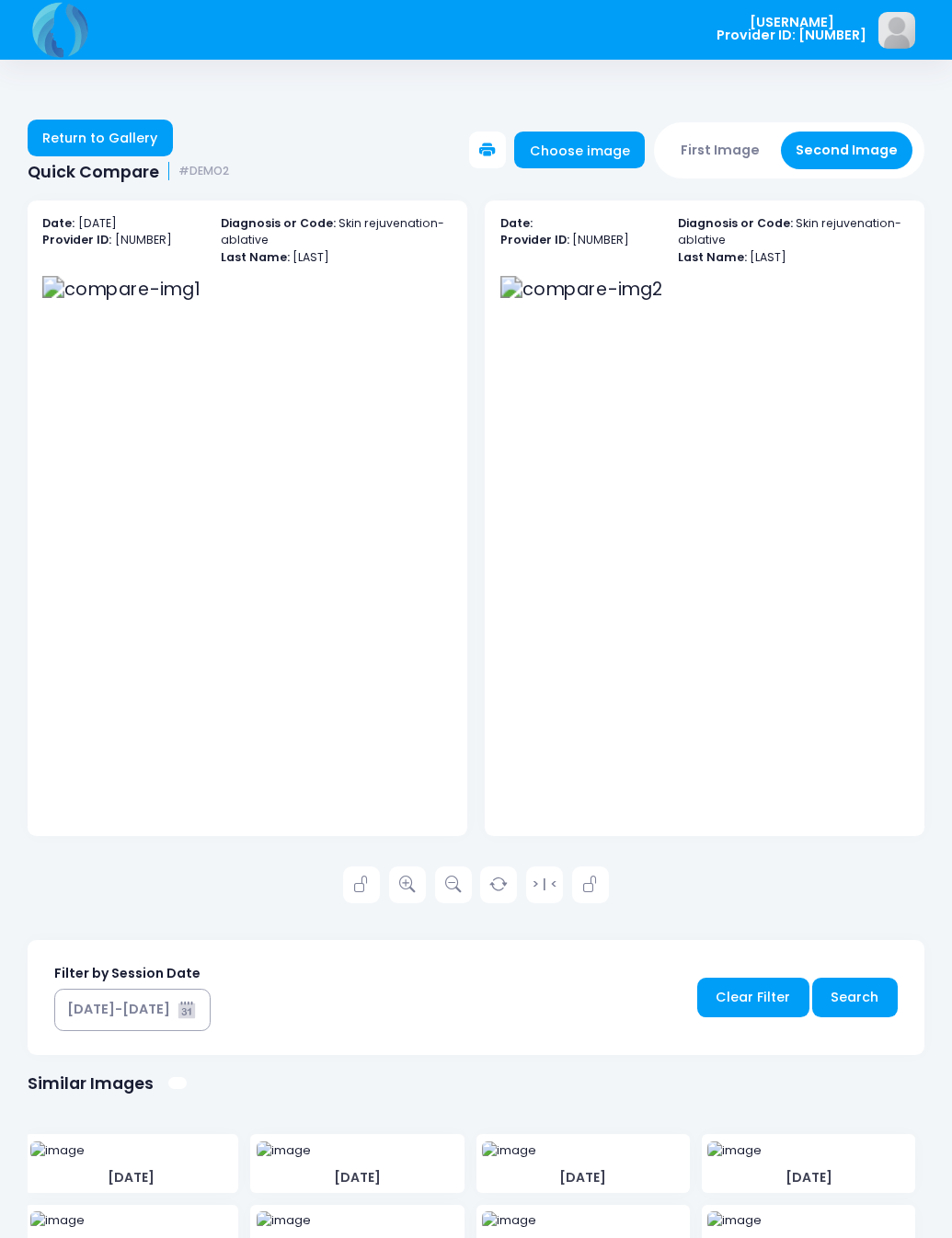 click at bounding box center (407, 885) 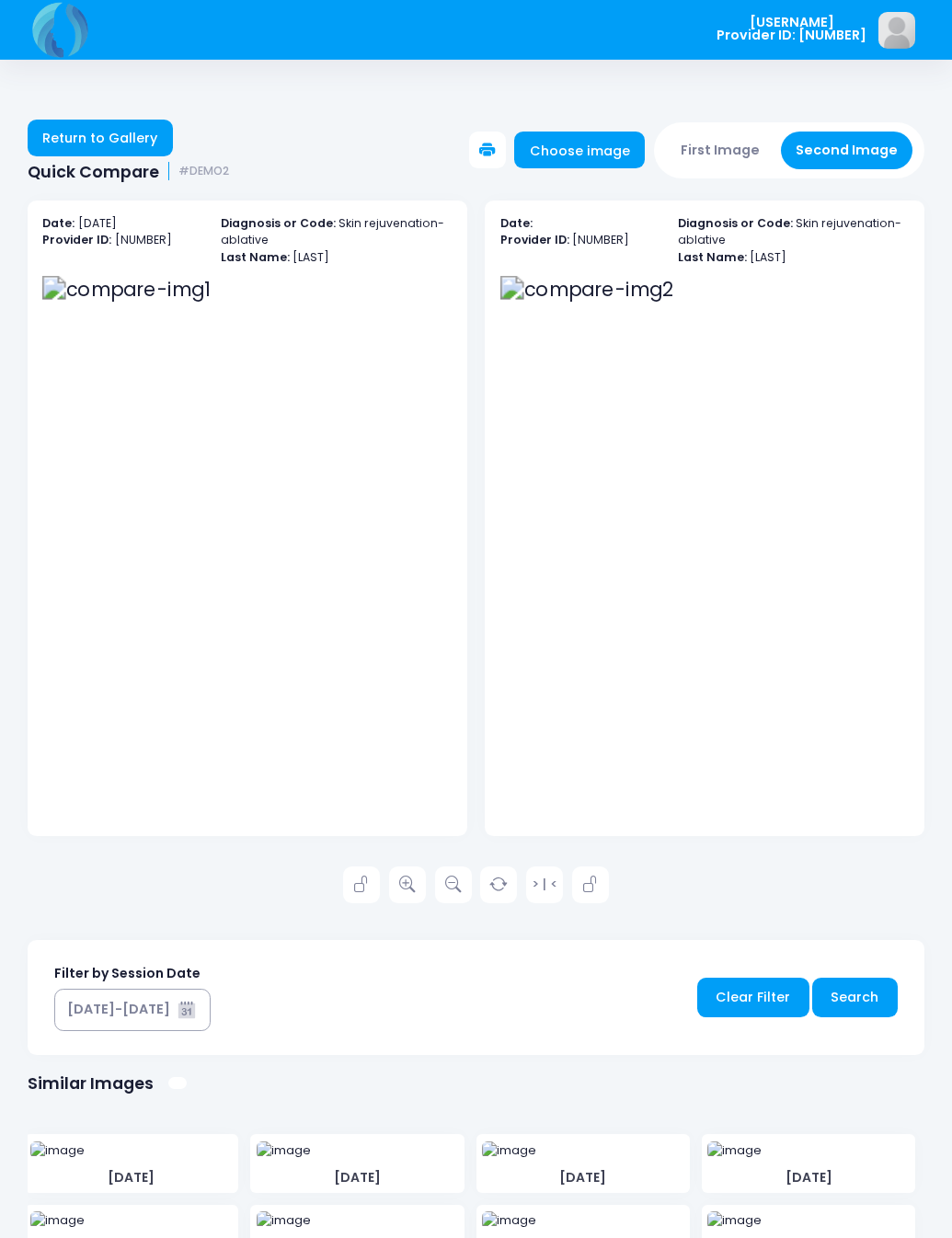 click at bounding box center (407, 885) 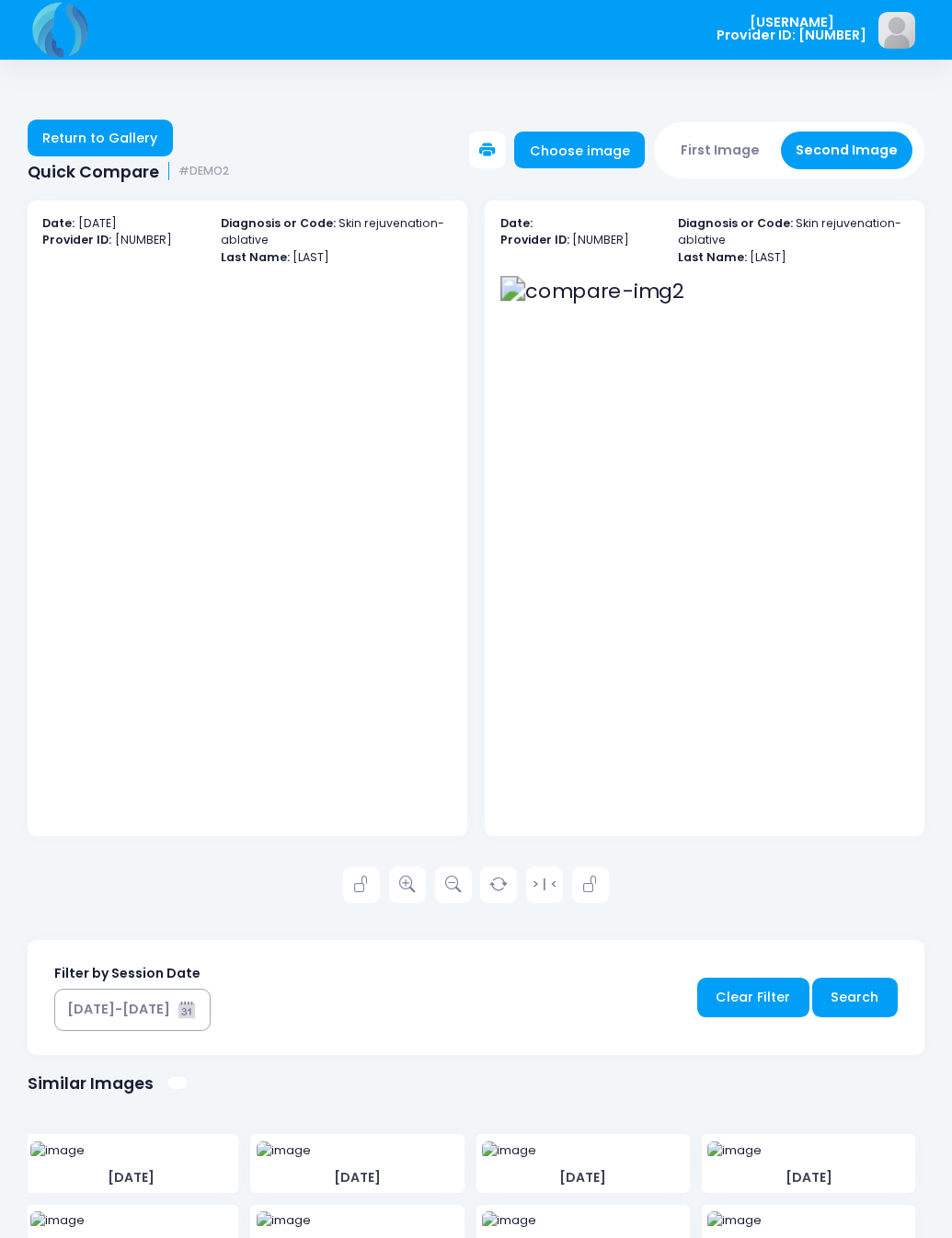 click at bounding box center (499, 885) 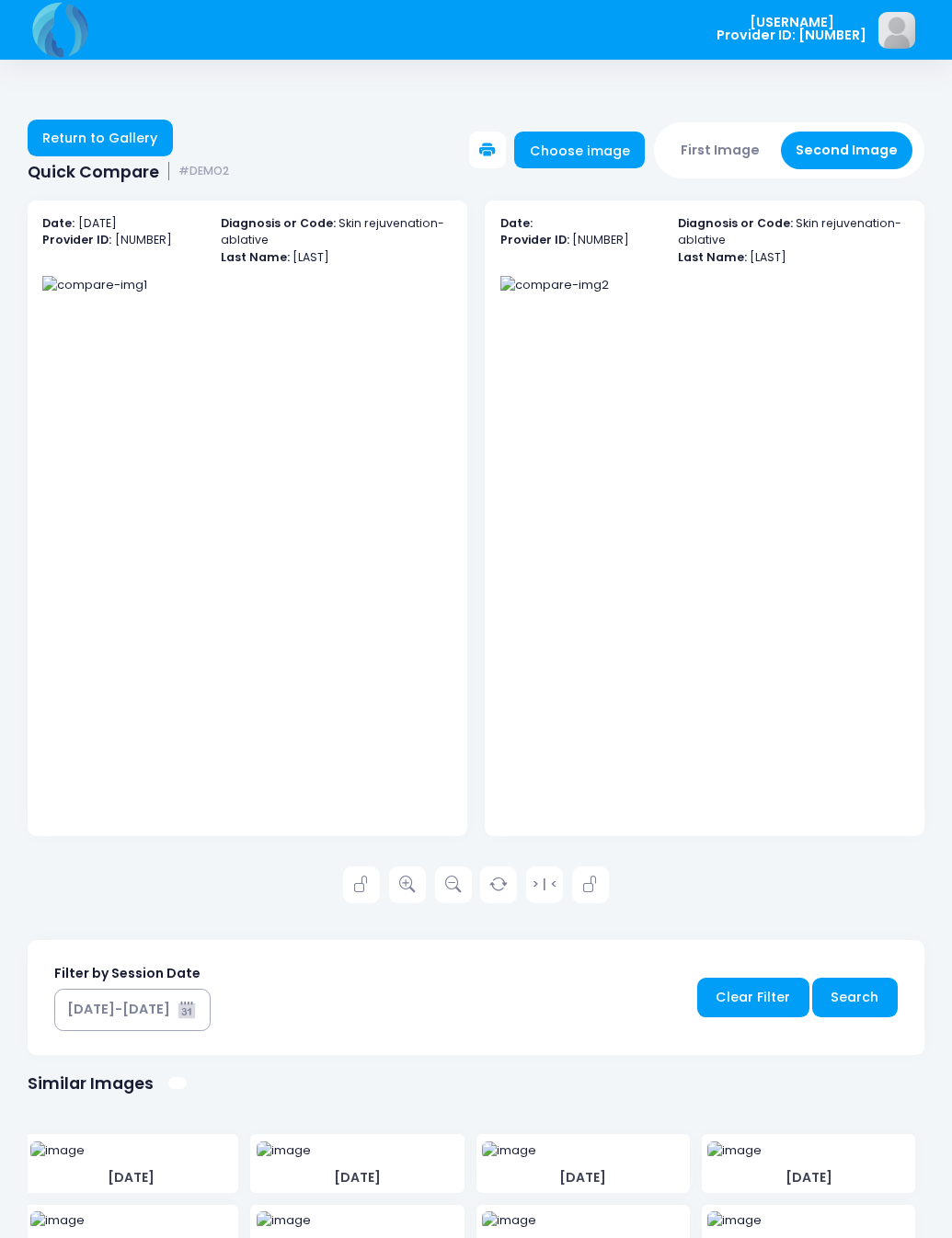 click at bounding box center [407, 885] 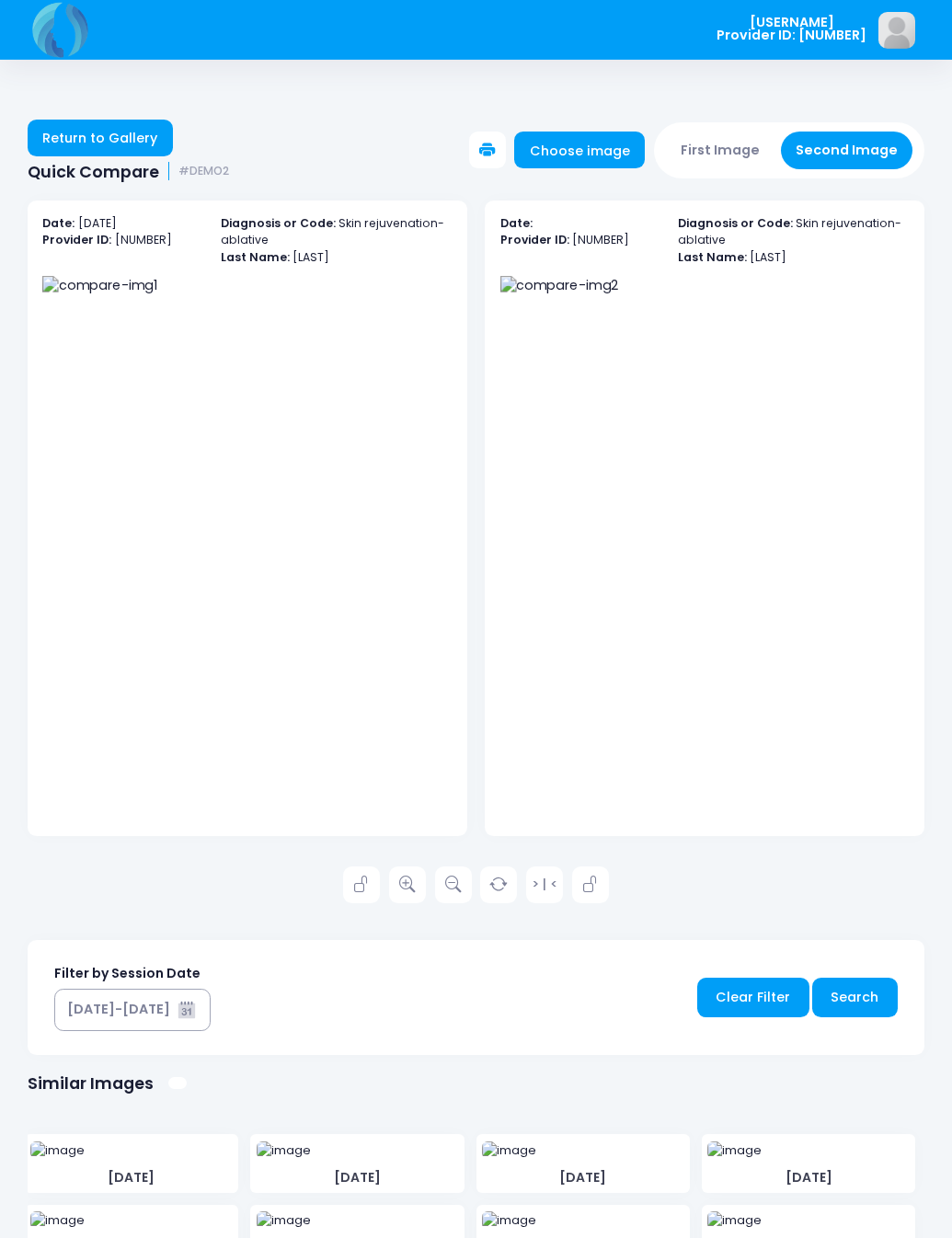 click at bounding box center (407, 885) 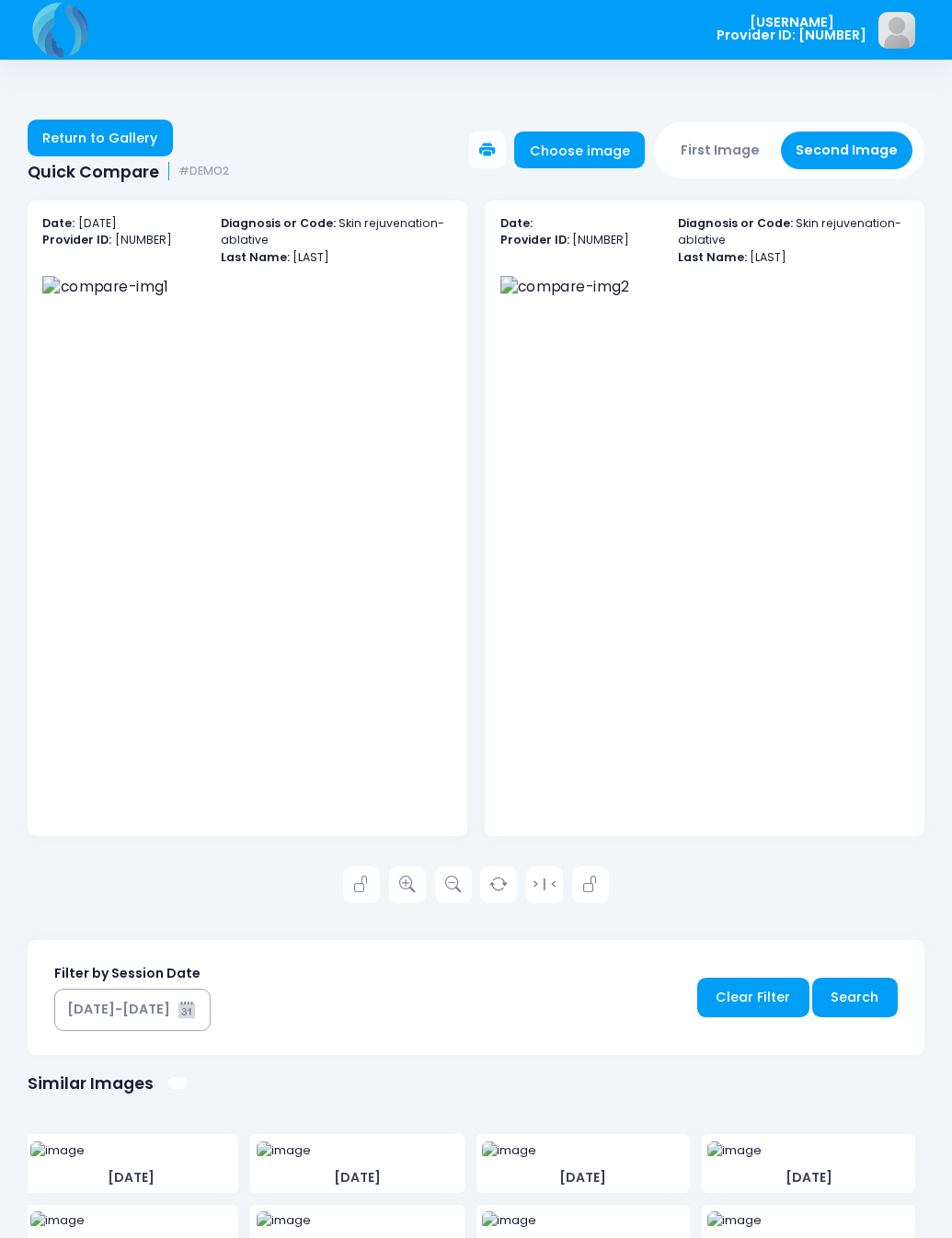 click at bounding box center (407, 885) 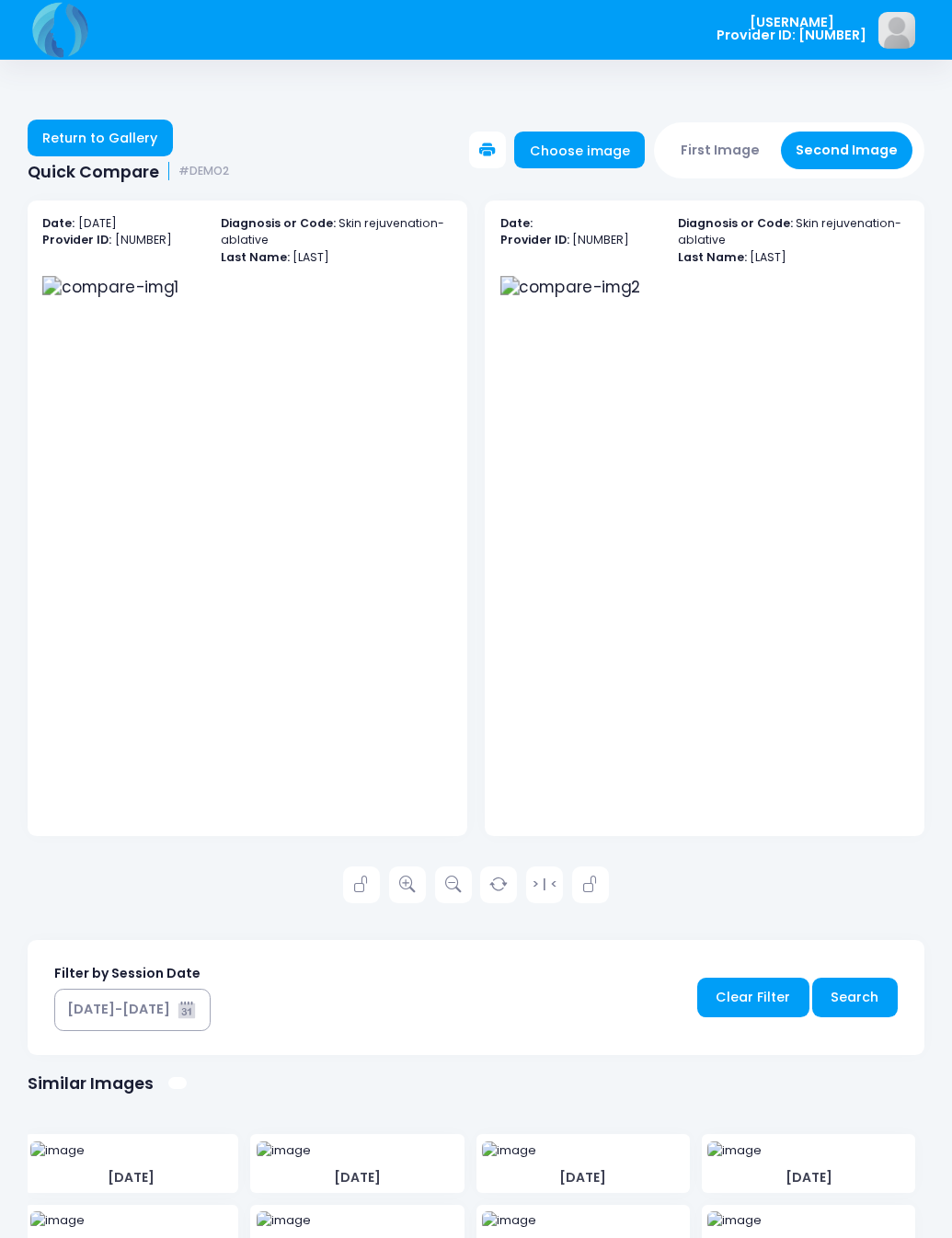 click at bounding box center (407, 885) 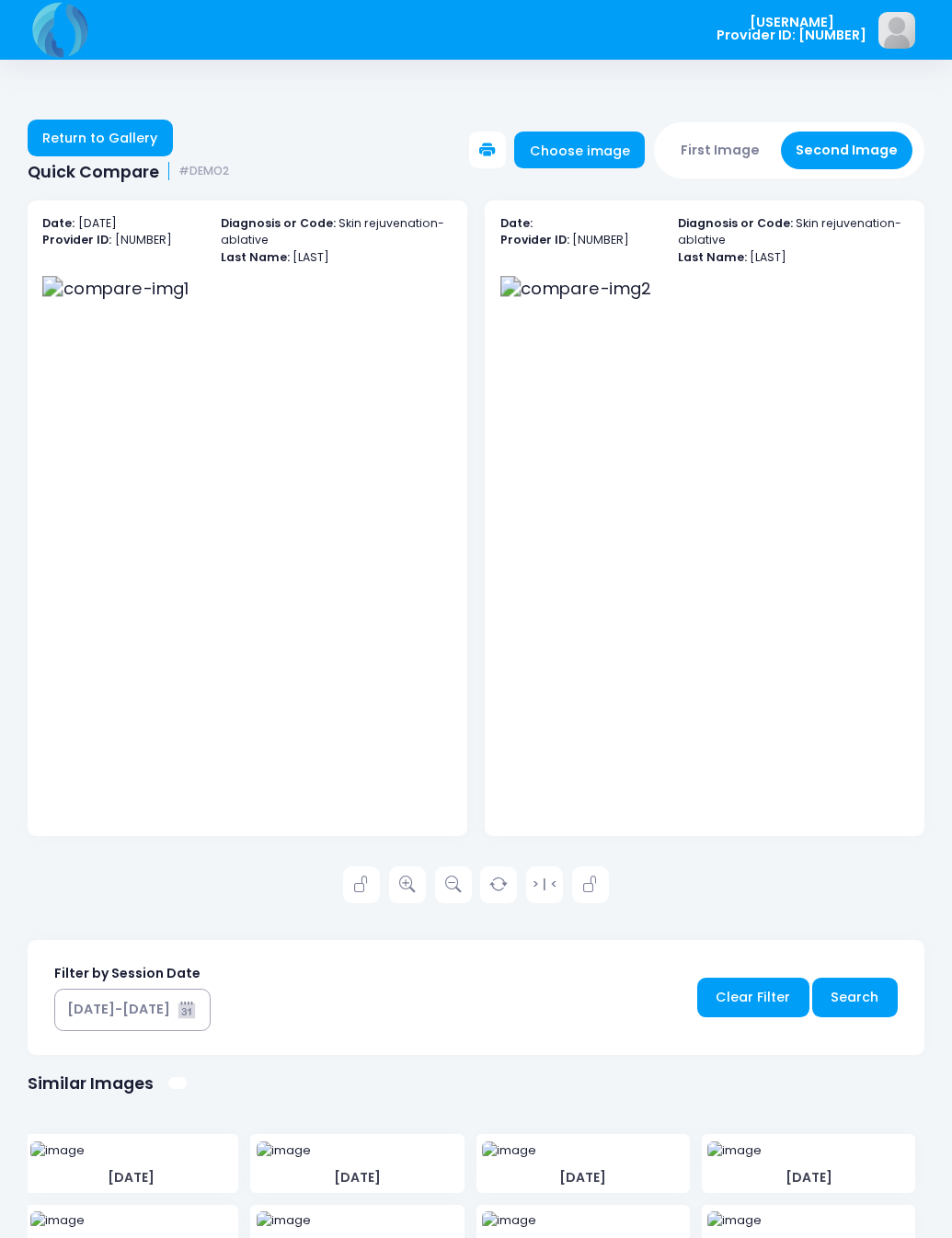 click at bounding box center [407, 885] 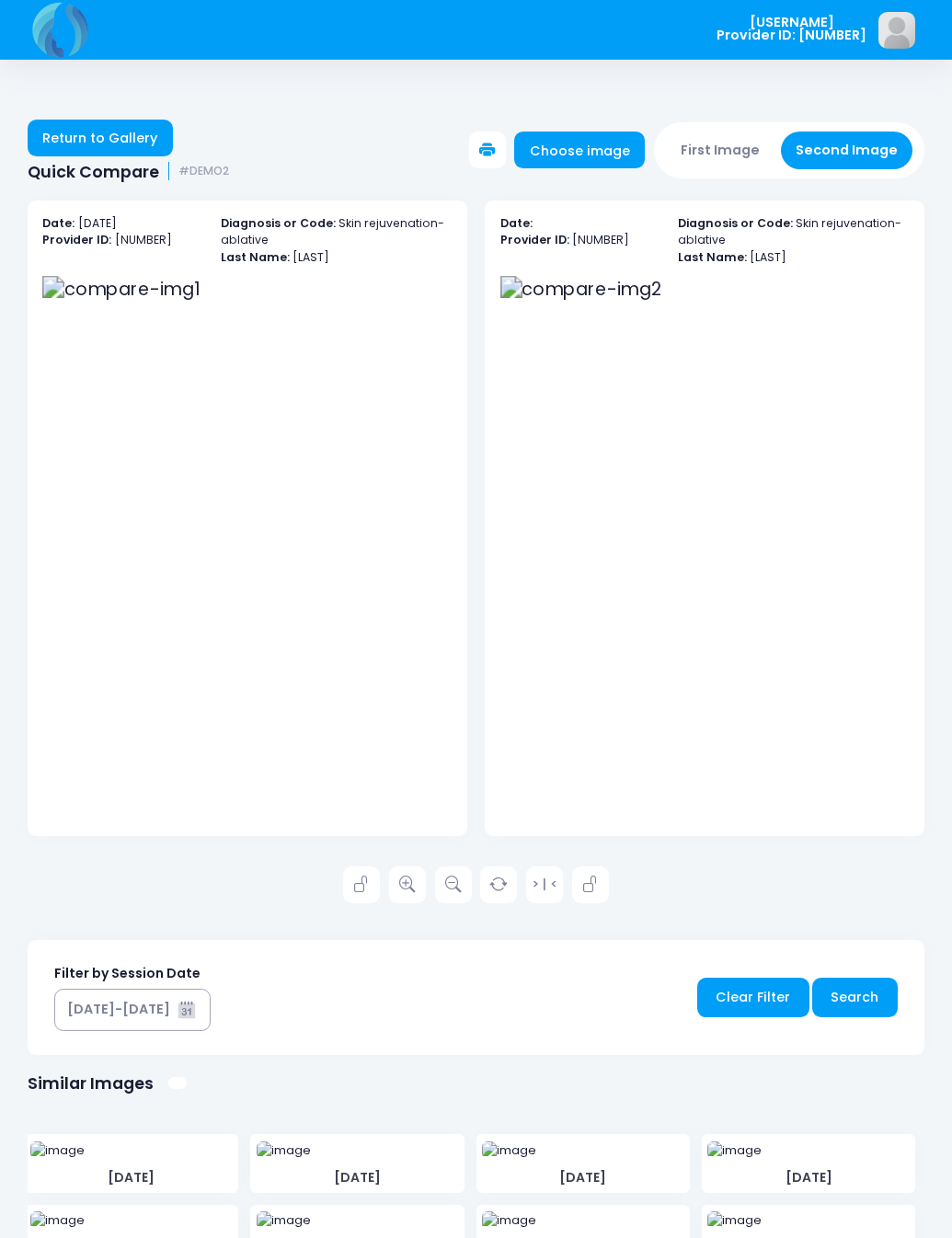 click at bounding box center [407, 885] 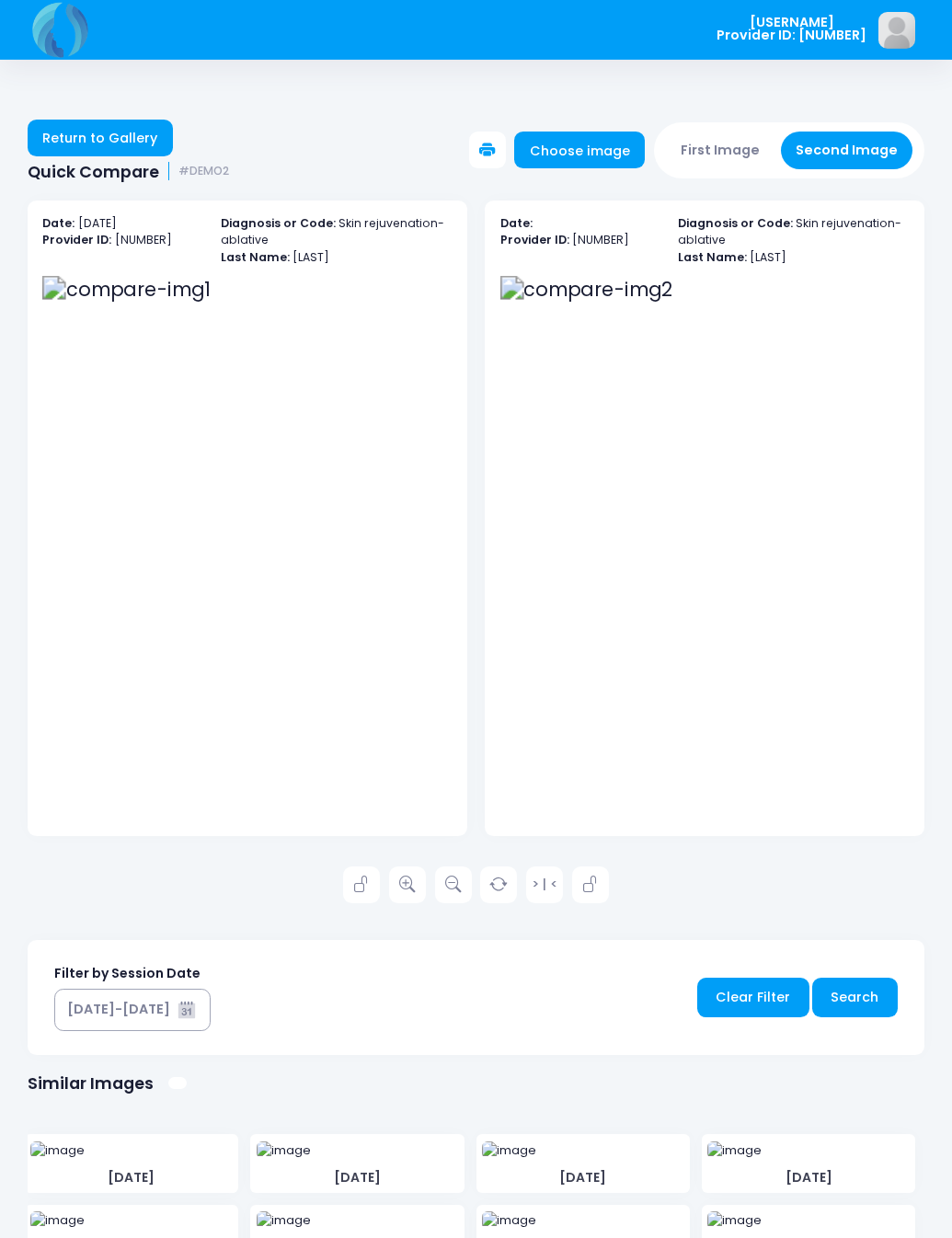 click at bounding box center [407, 885] 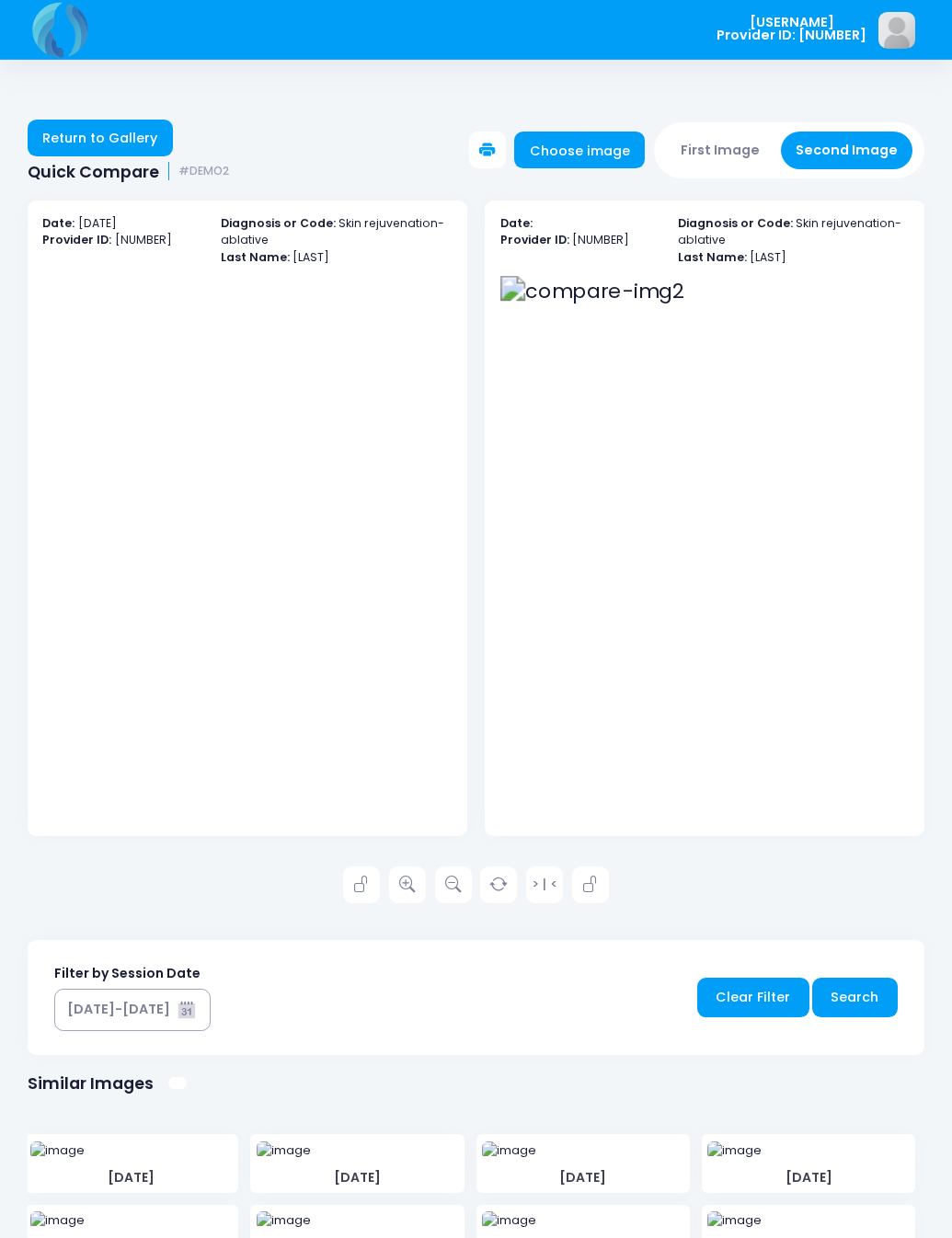 click at bounding box center (361, 885) 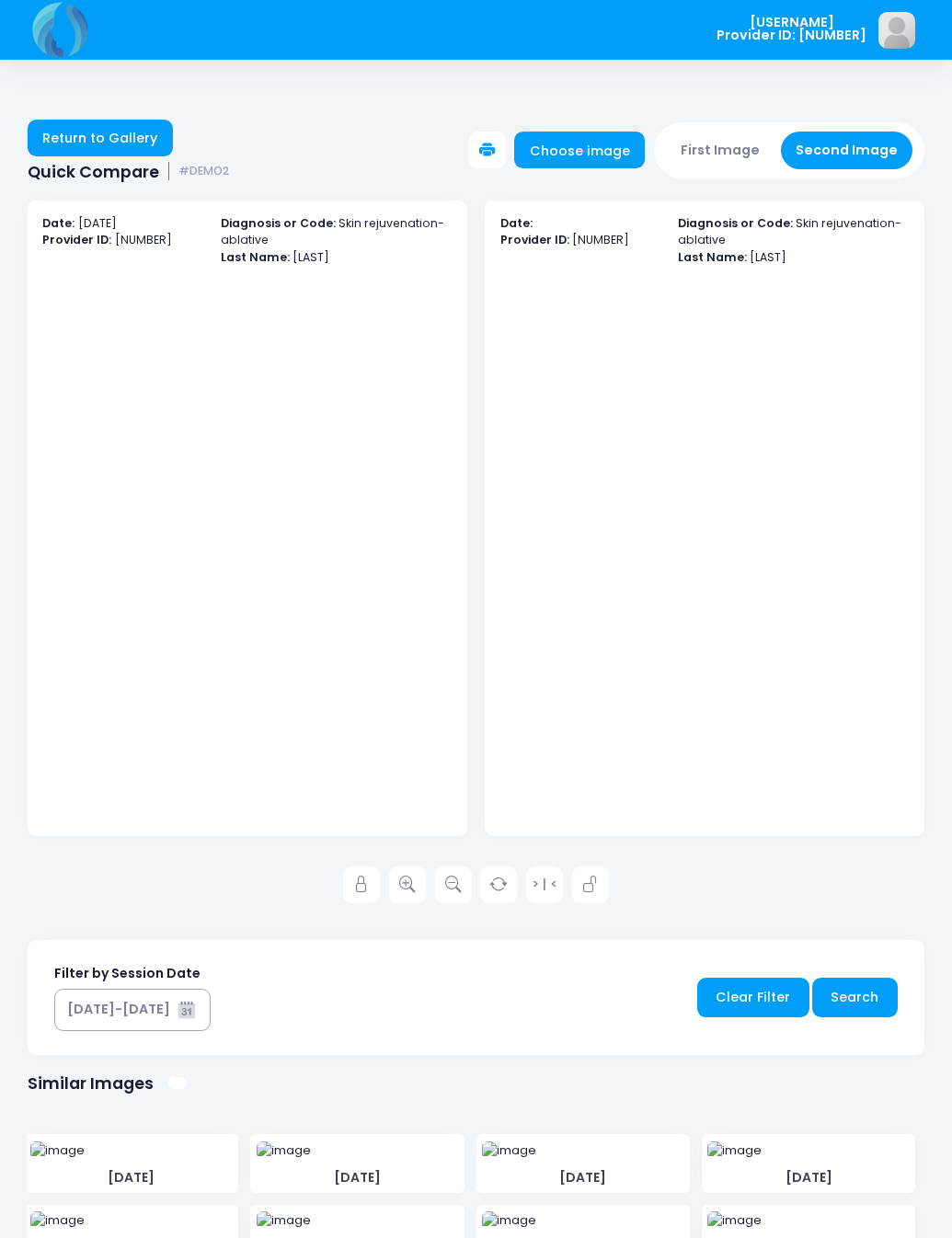 click at bounding box center (591, 885) 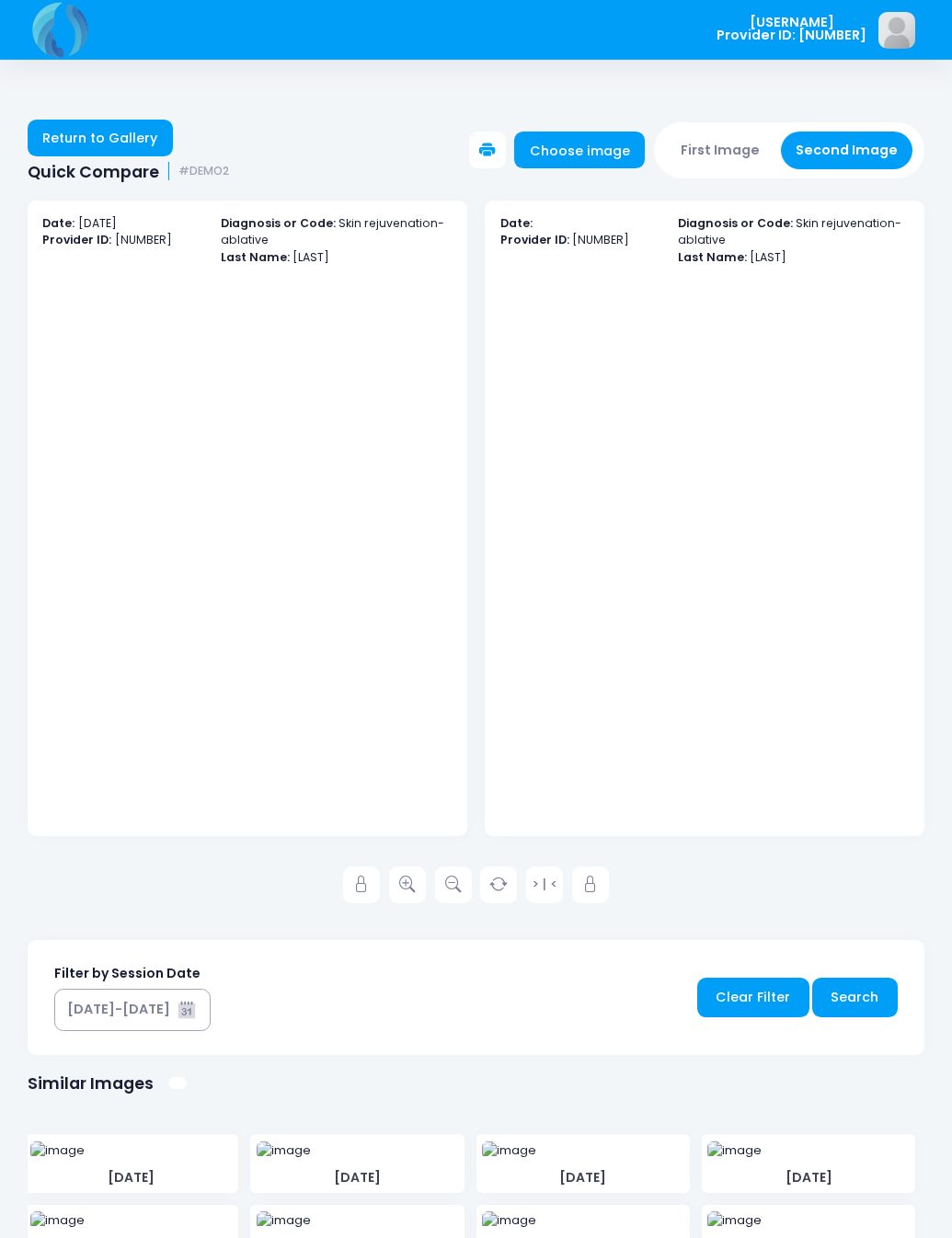 click at bounding box center [407, 885] 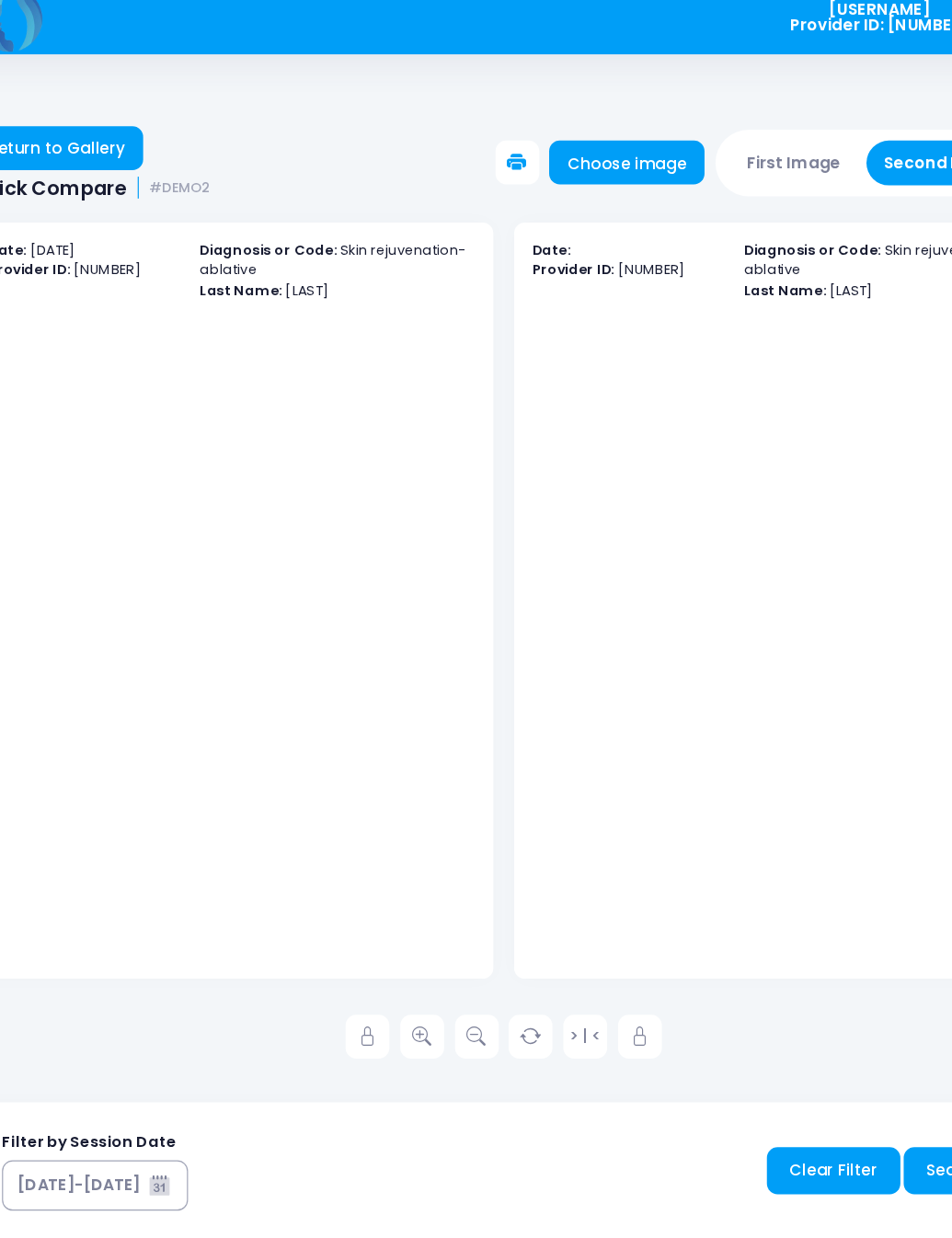 click at bounding box center (591, 886) 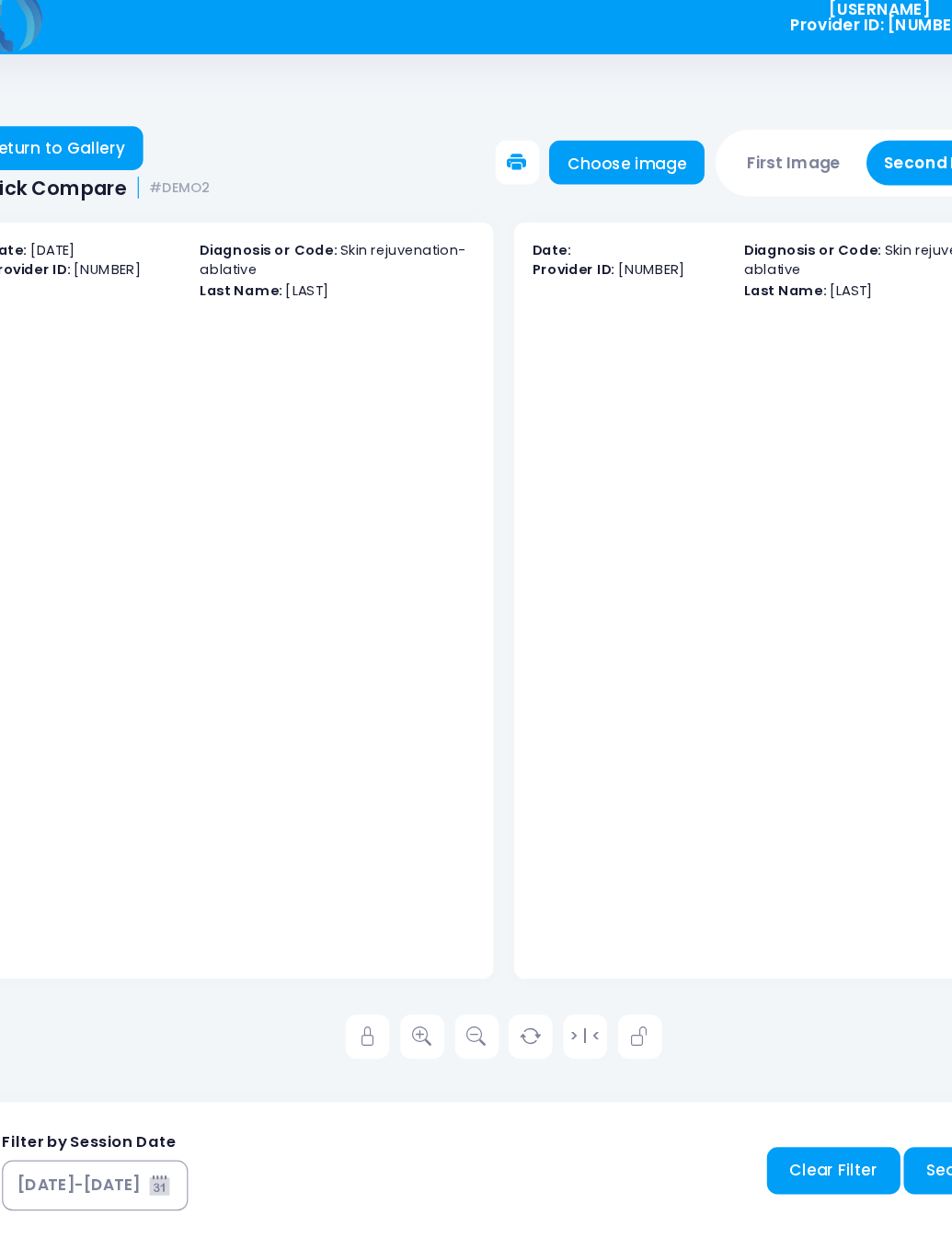click at bounding box center [361, 886] 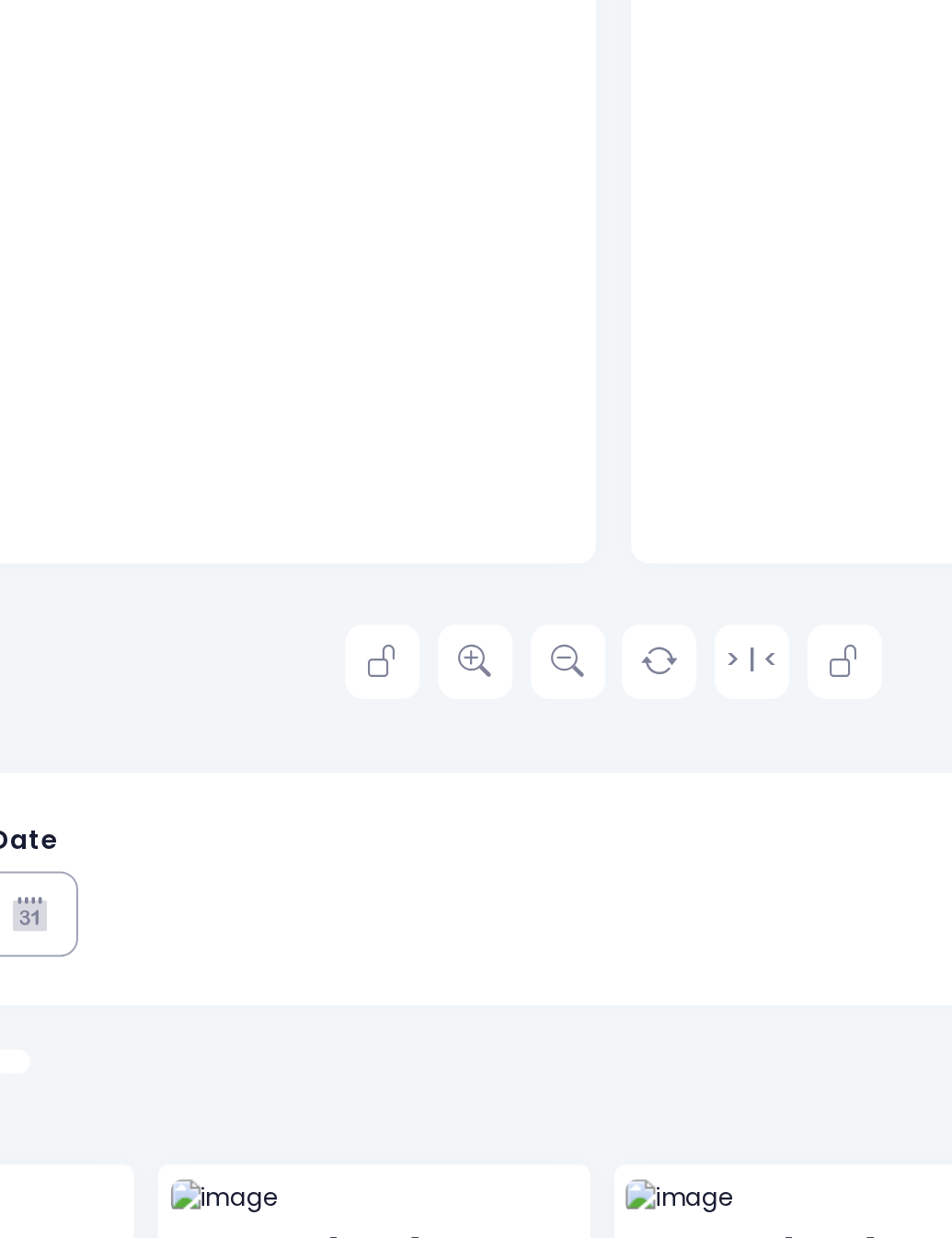 scroll, scrollTop: 284, scrollLeft: 0, axis: vertical 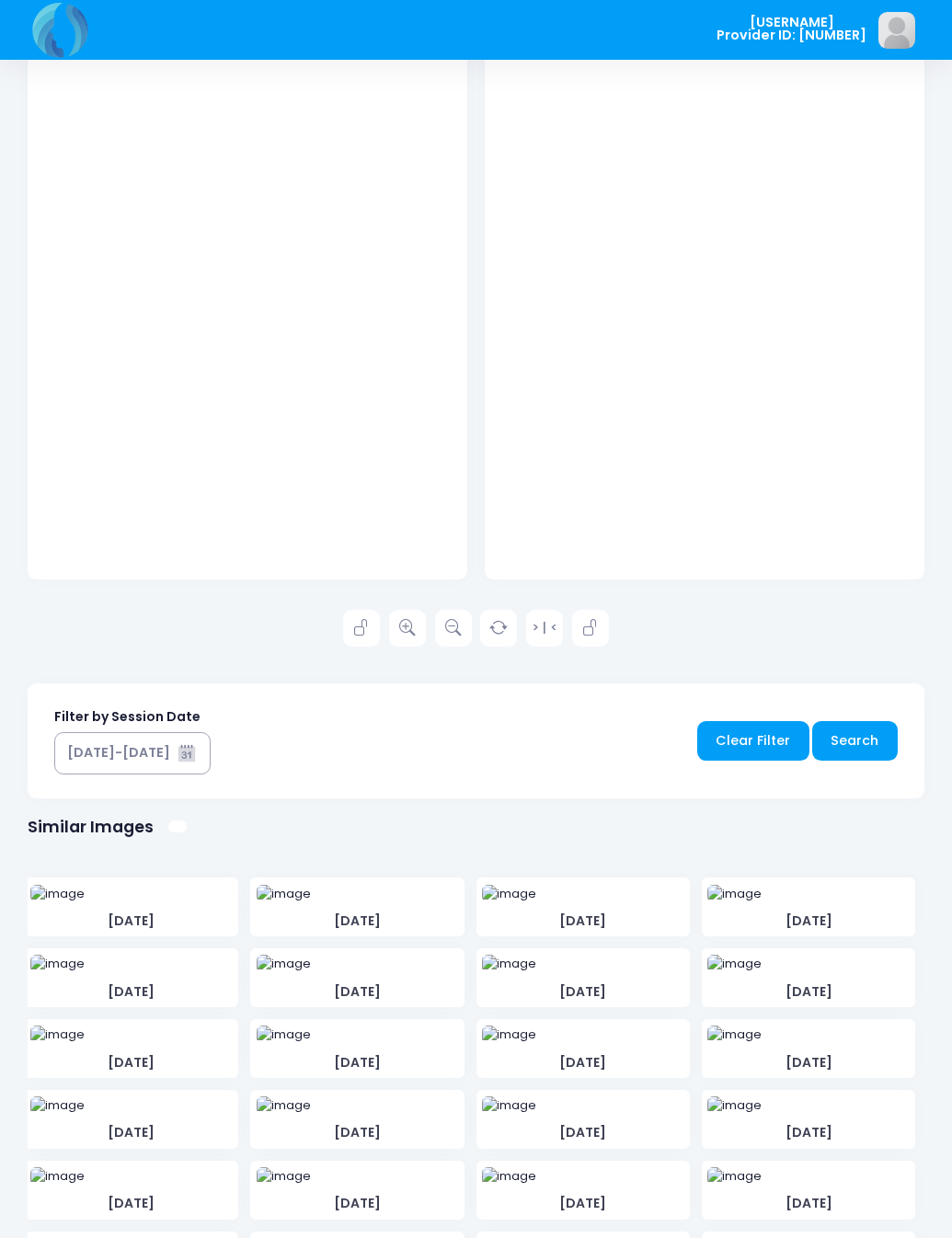 click at bounding box center [407, 628] 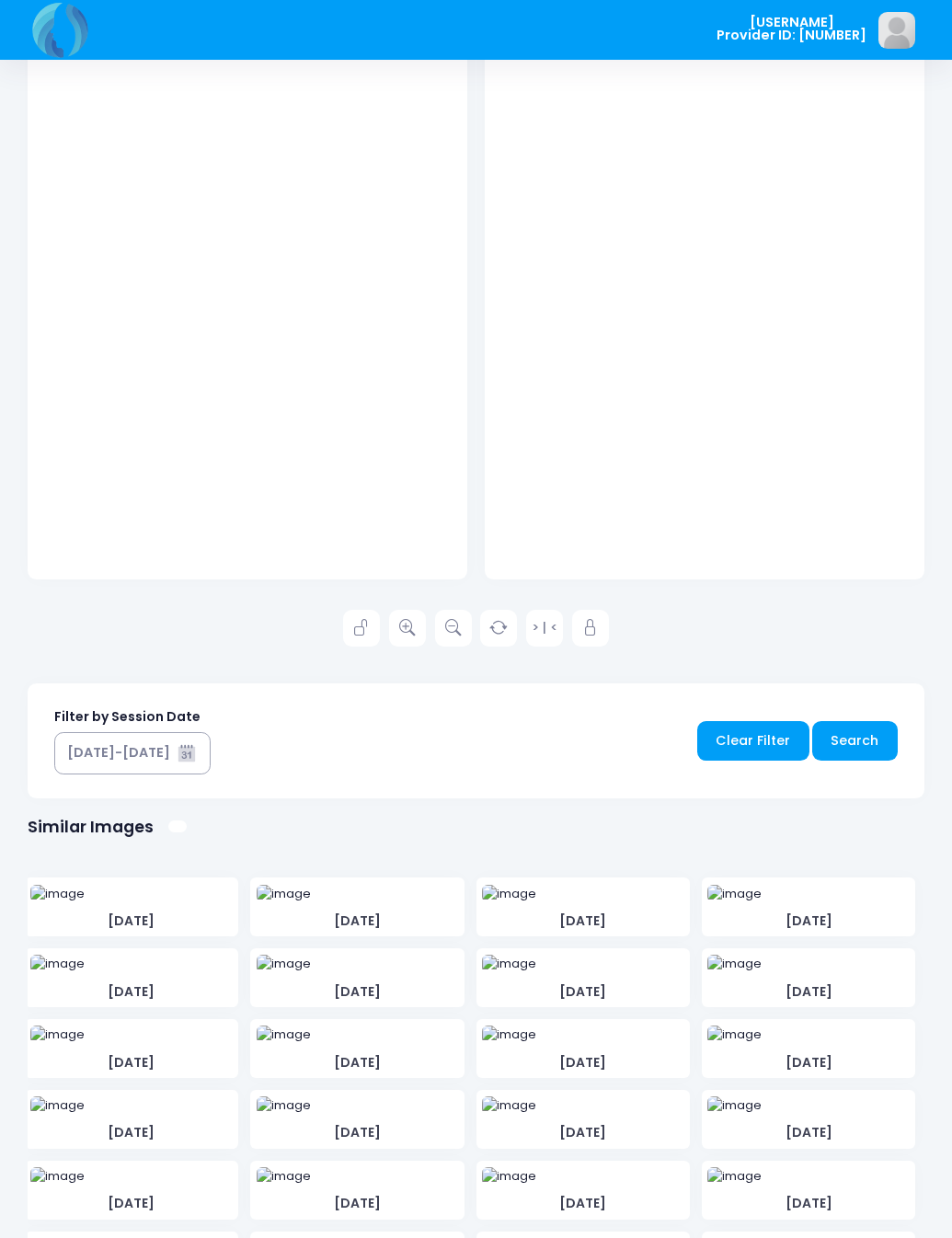 click at bounding box center [361, 628] 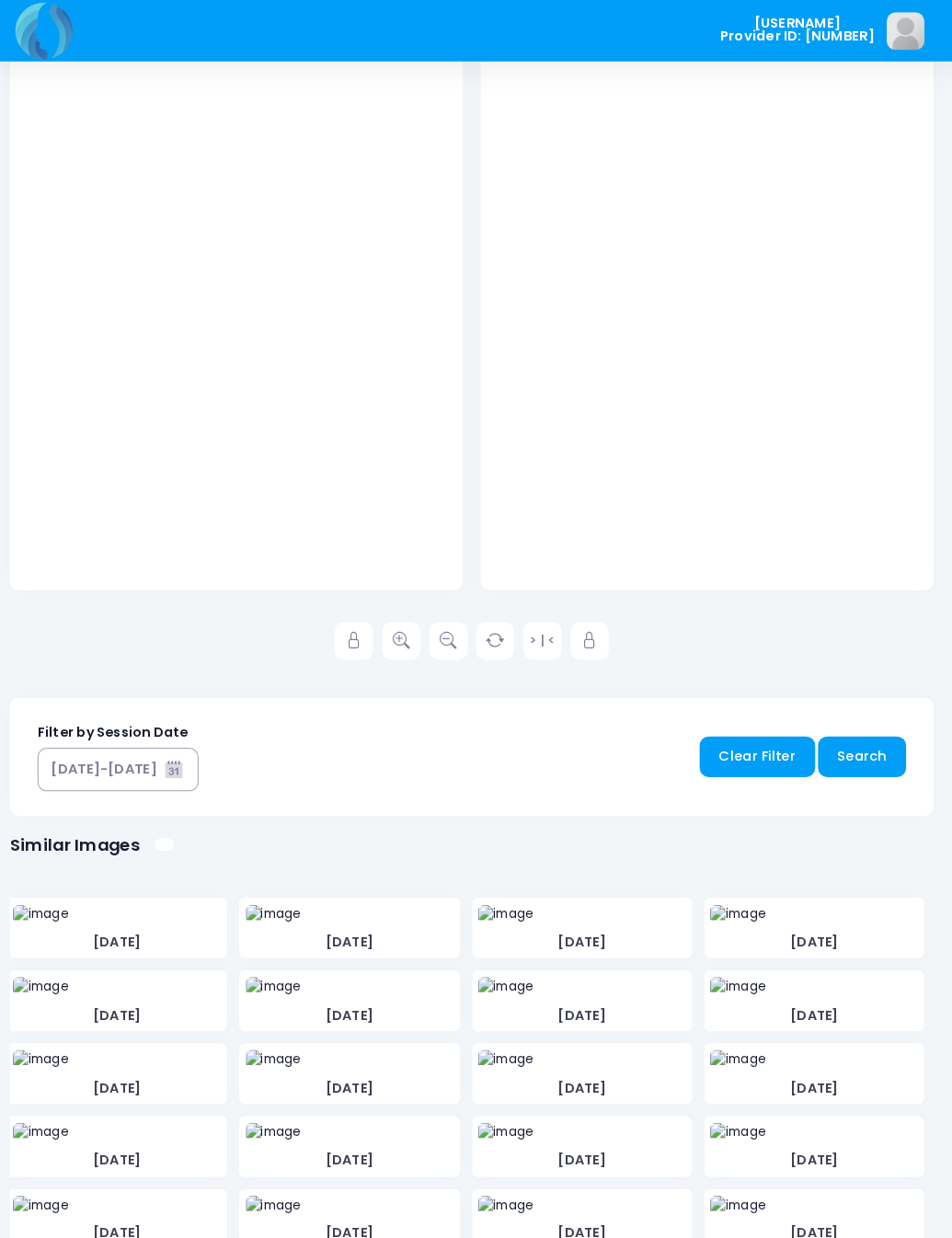 scroll, scrollTop: 294, scrollLeft: 0, axis: vertical 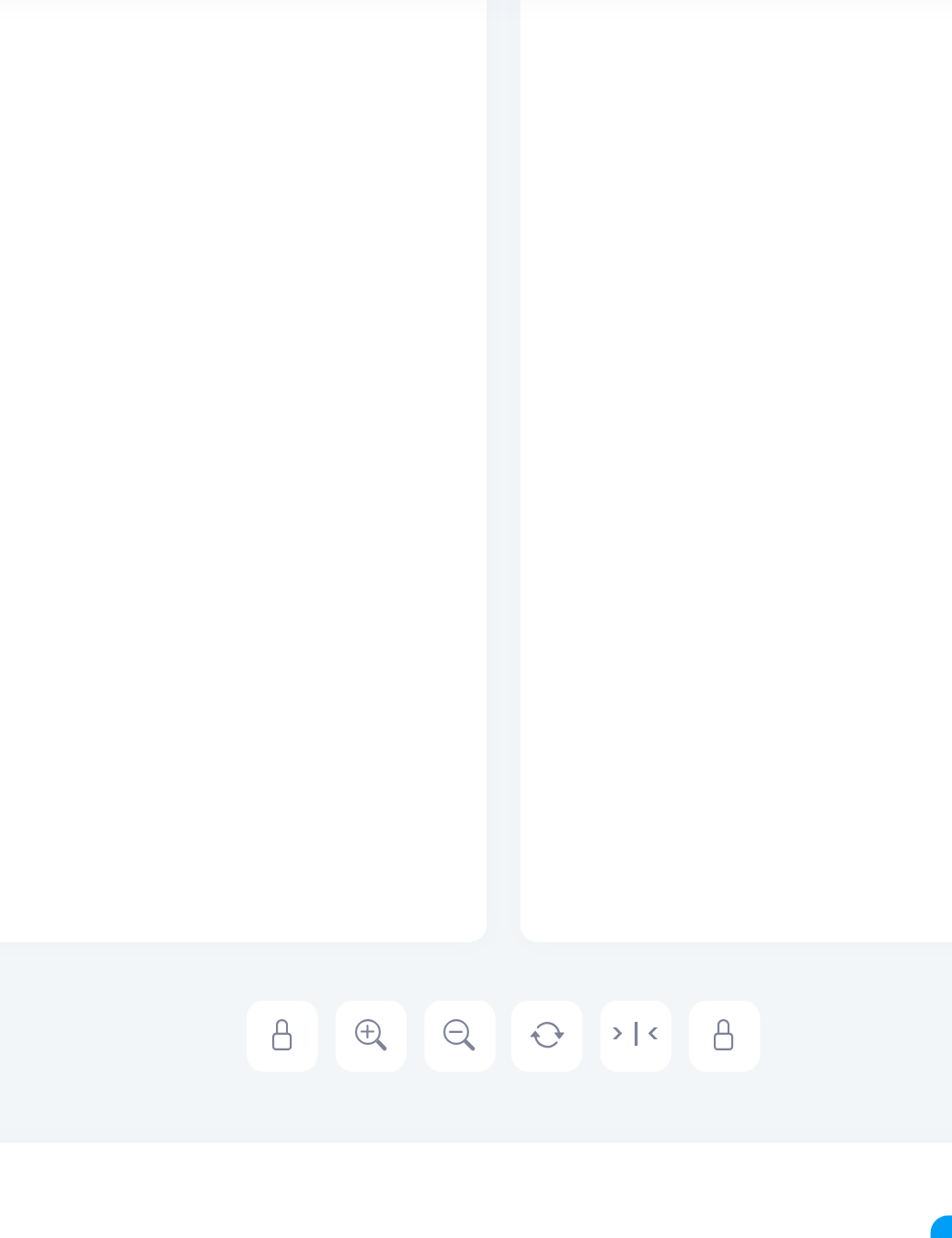 click at bounding box center (361, 618) 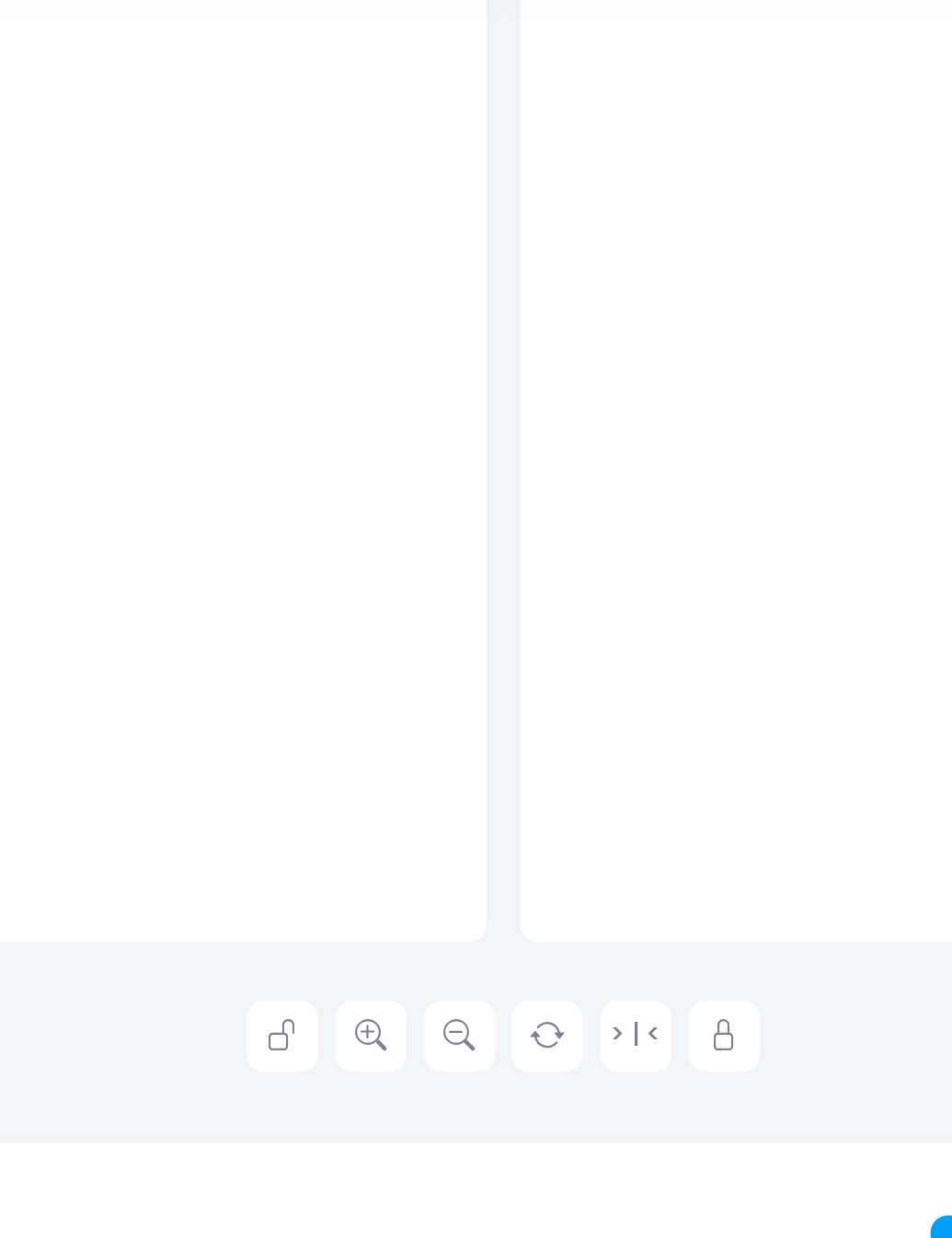 click at bounding box center [591, 618] 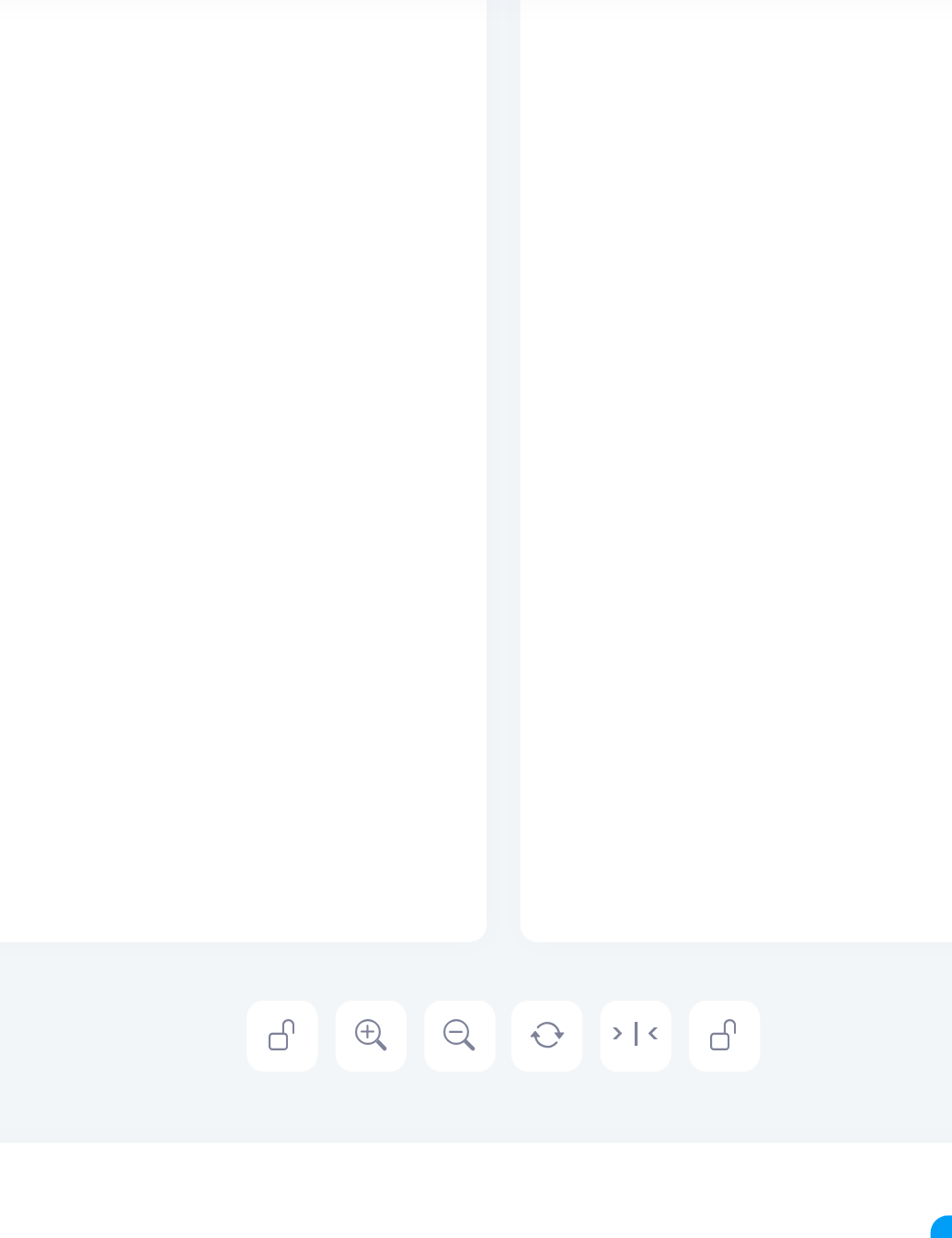 click at bounding box center (453, 618) 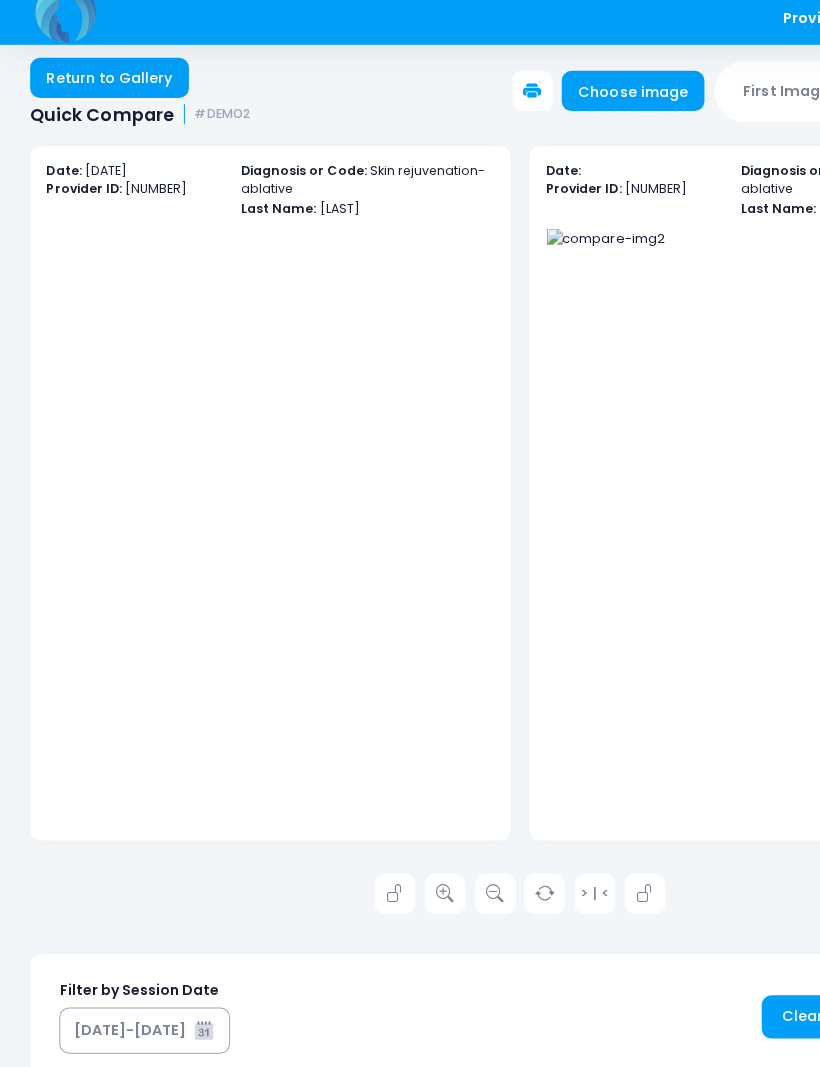 scroll, scrollTop: 0, scrollLeft: 0, axis: both 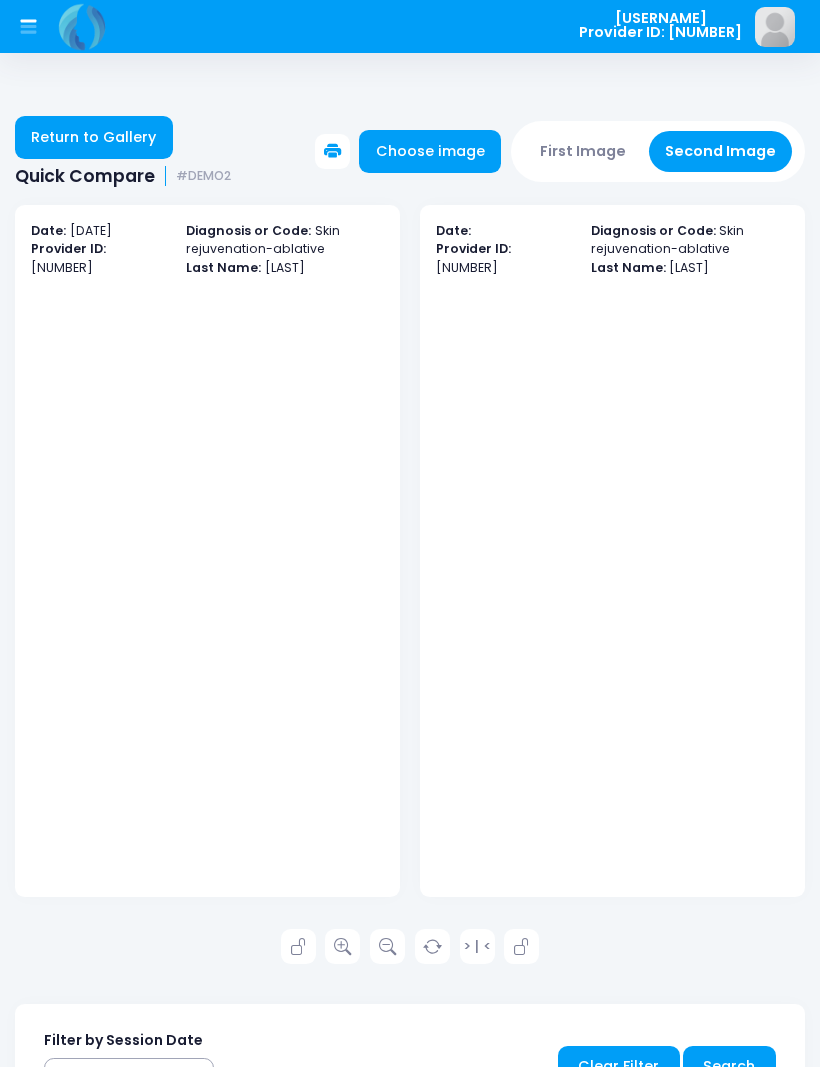 click at bounding box center (29, 27) 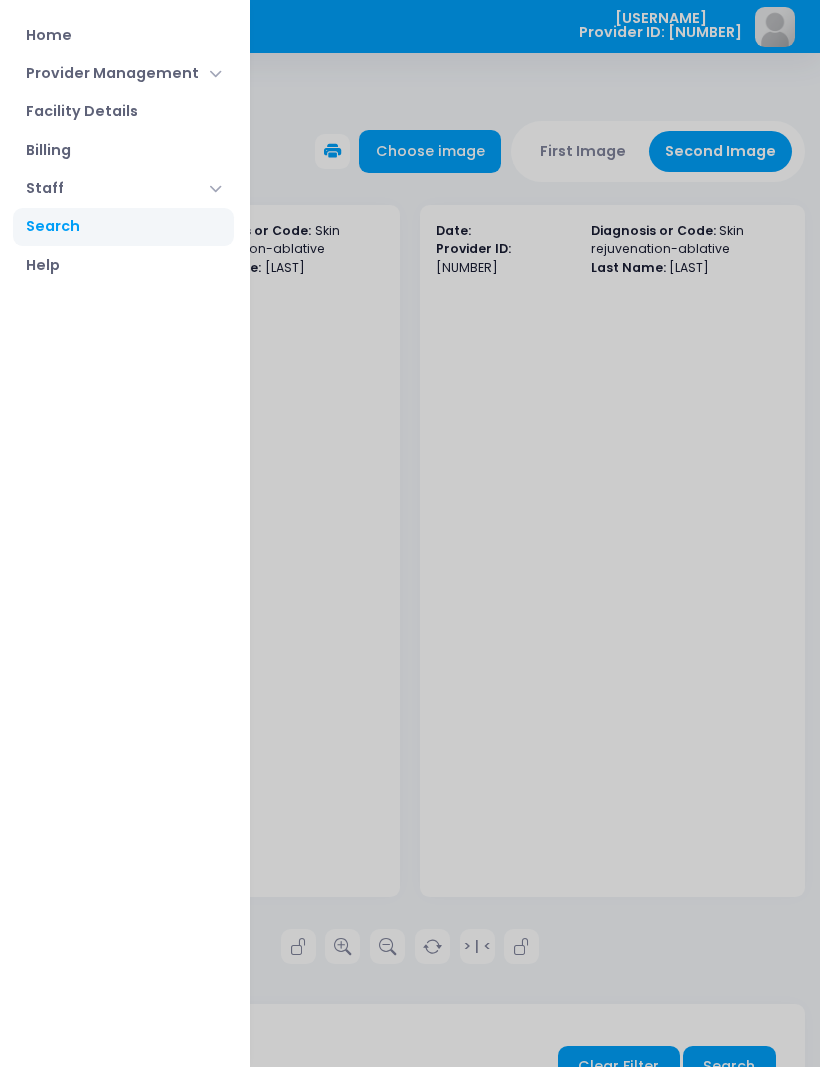 click at bounding box center (410, 533) 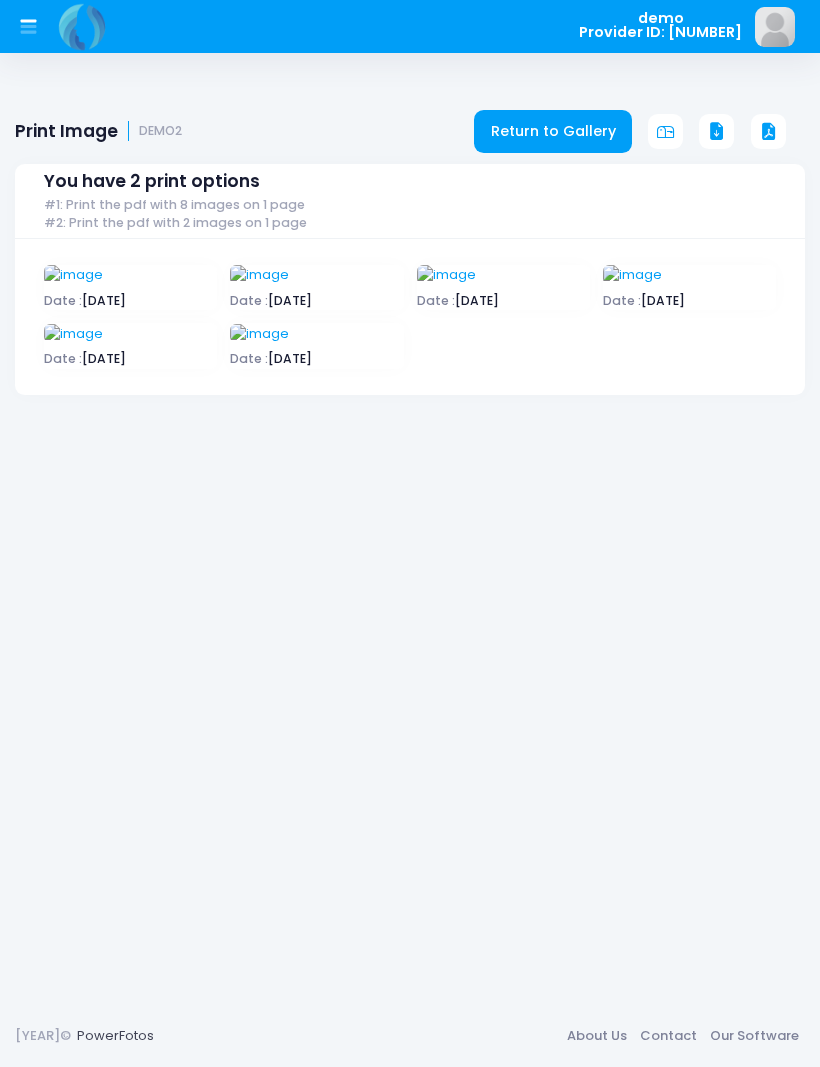 scroll, scrollTop: 0, scrollLeft: 0, axis: both 